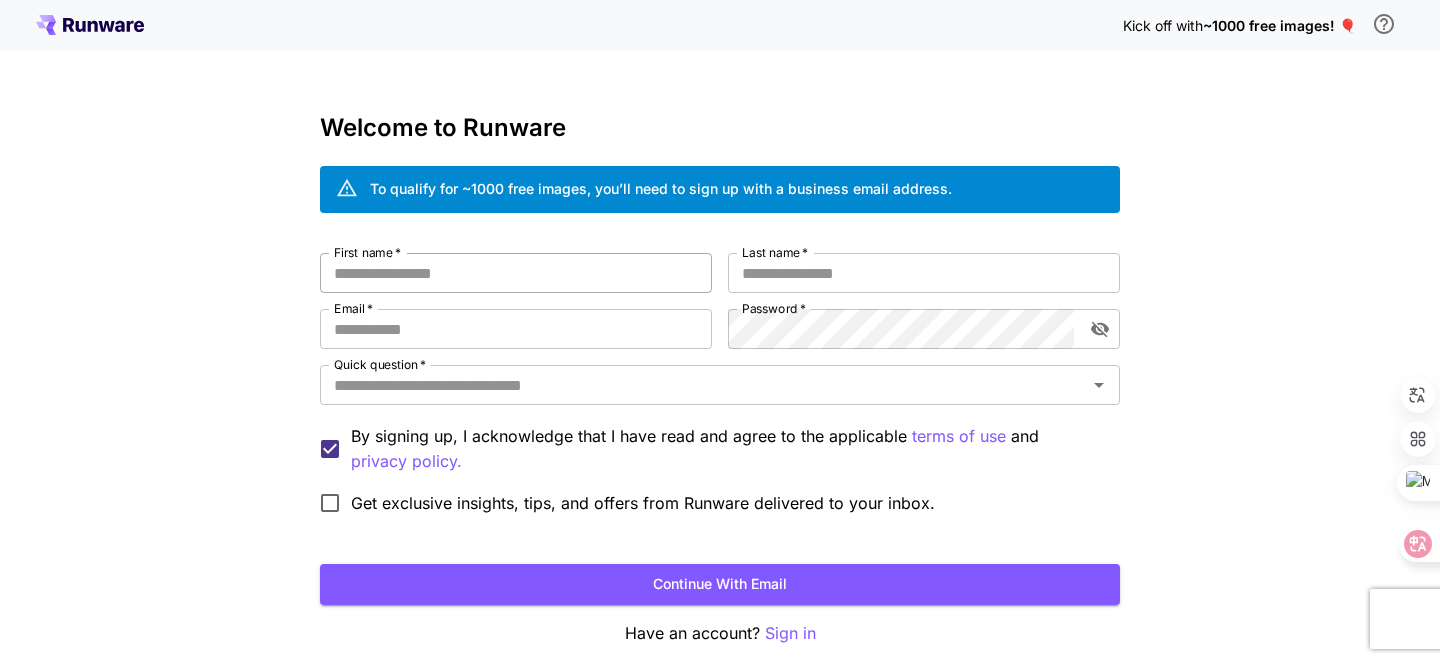 scroll, scrollTop: 0, scrollLeft: 0, axis: both 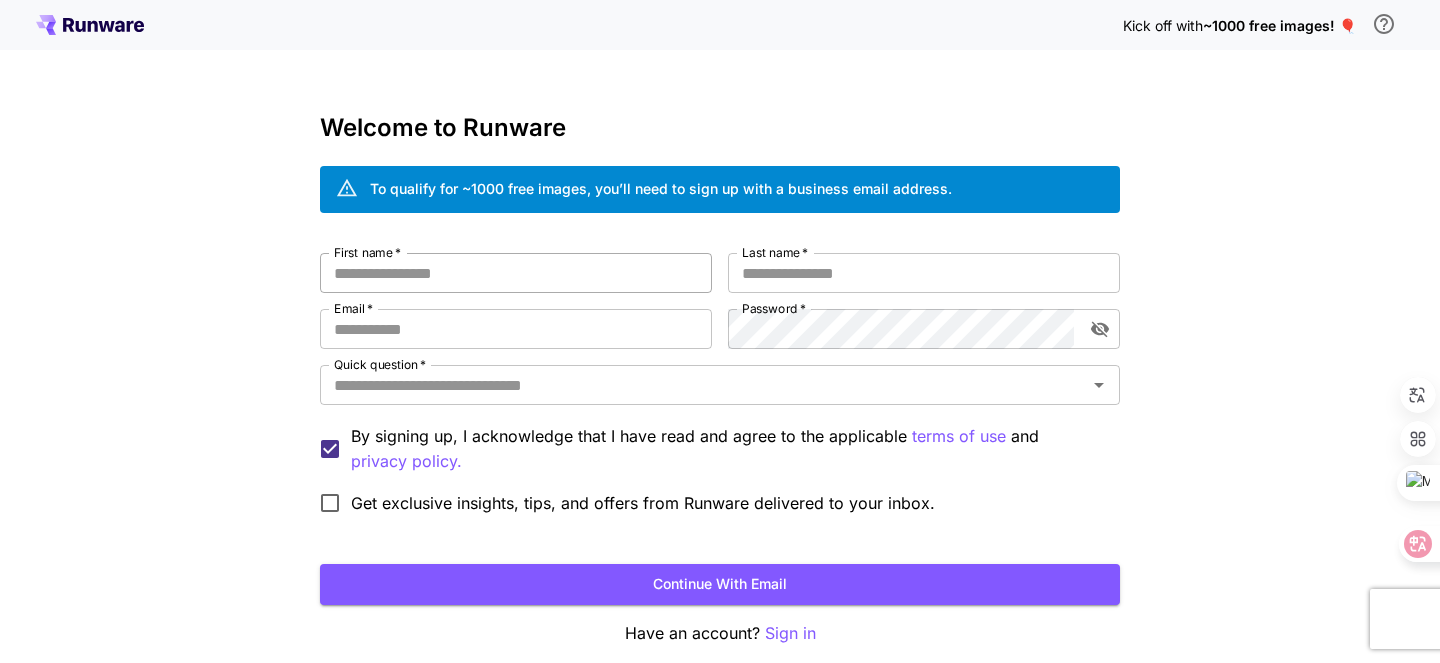 click on "First name   *" at bounding box center [516, 273] 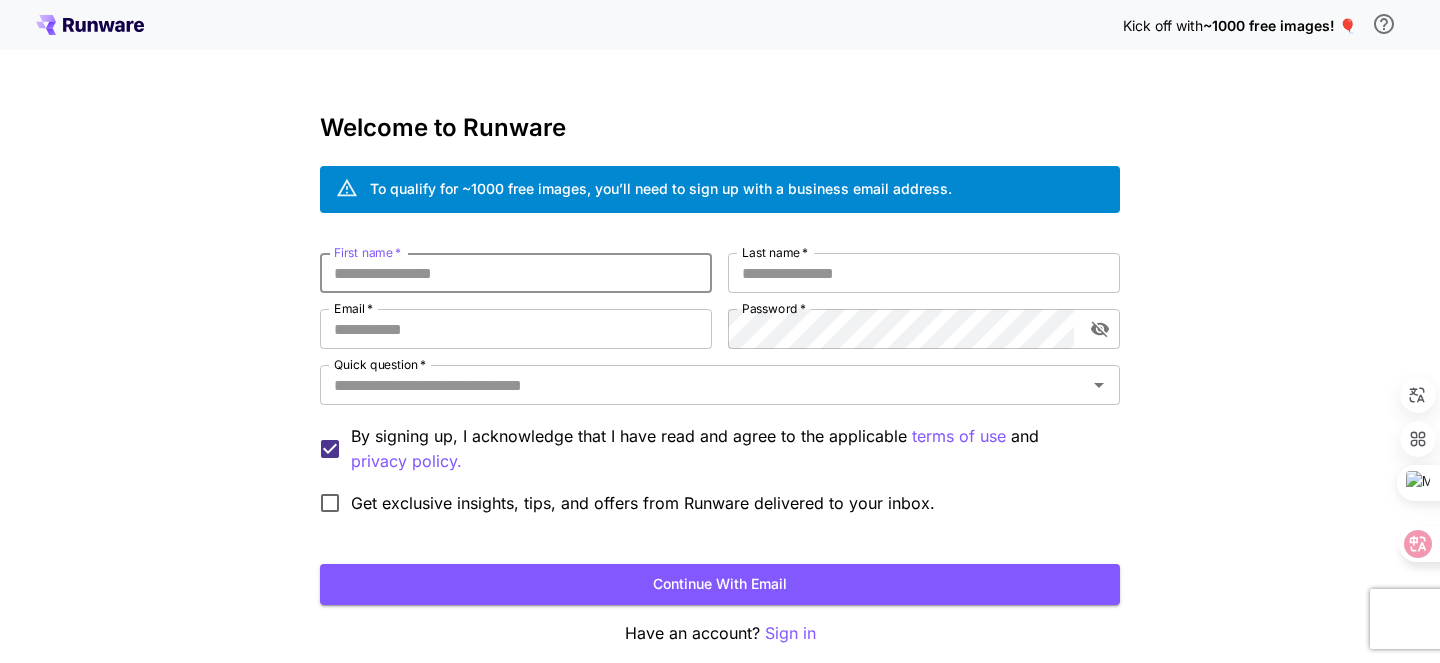 click on "First name   *" at bounding box center (516, 273) 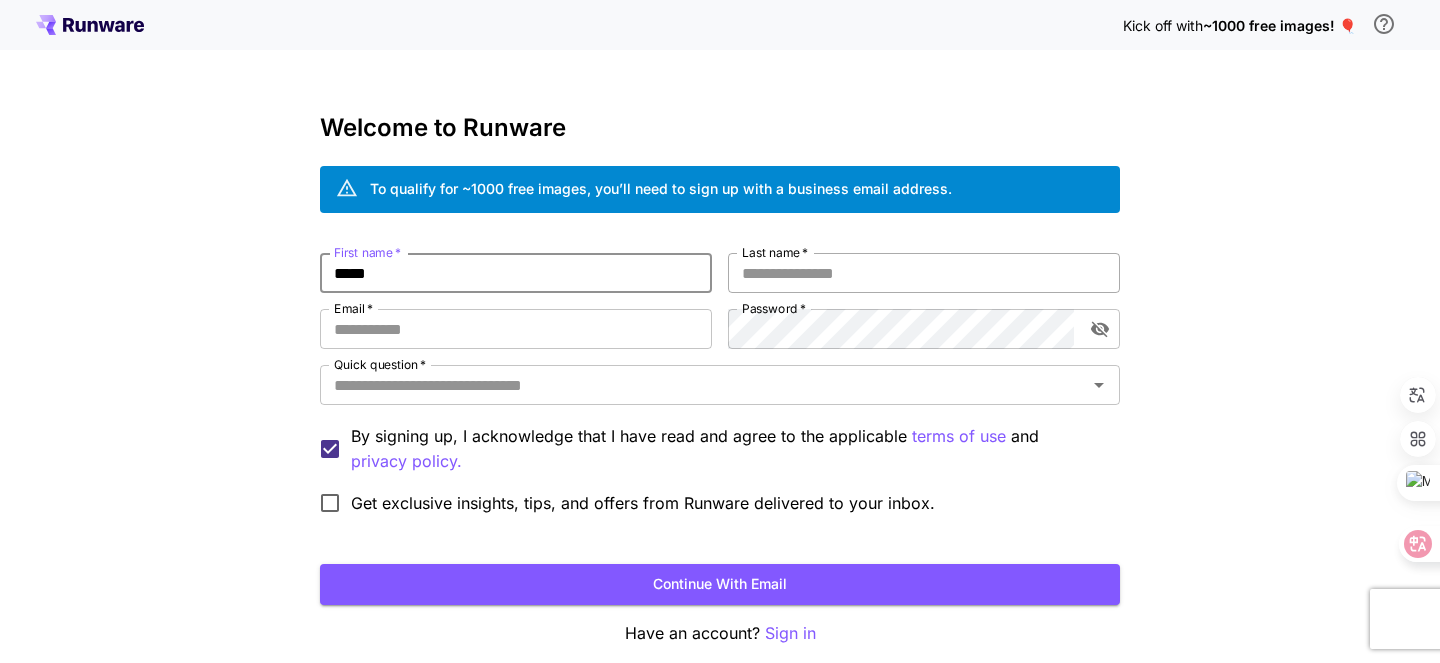 type on "*****" 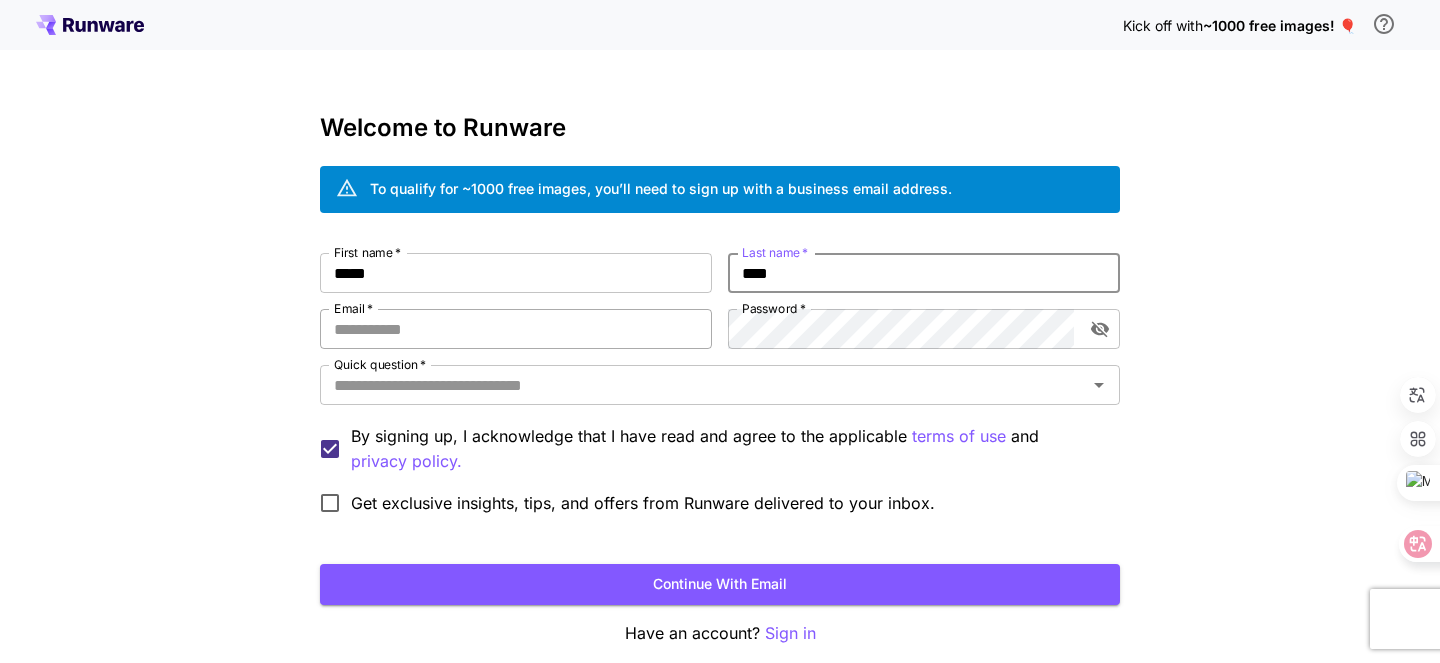 type on "****" 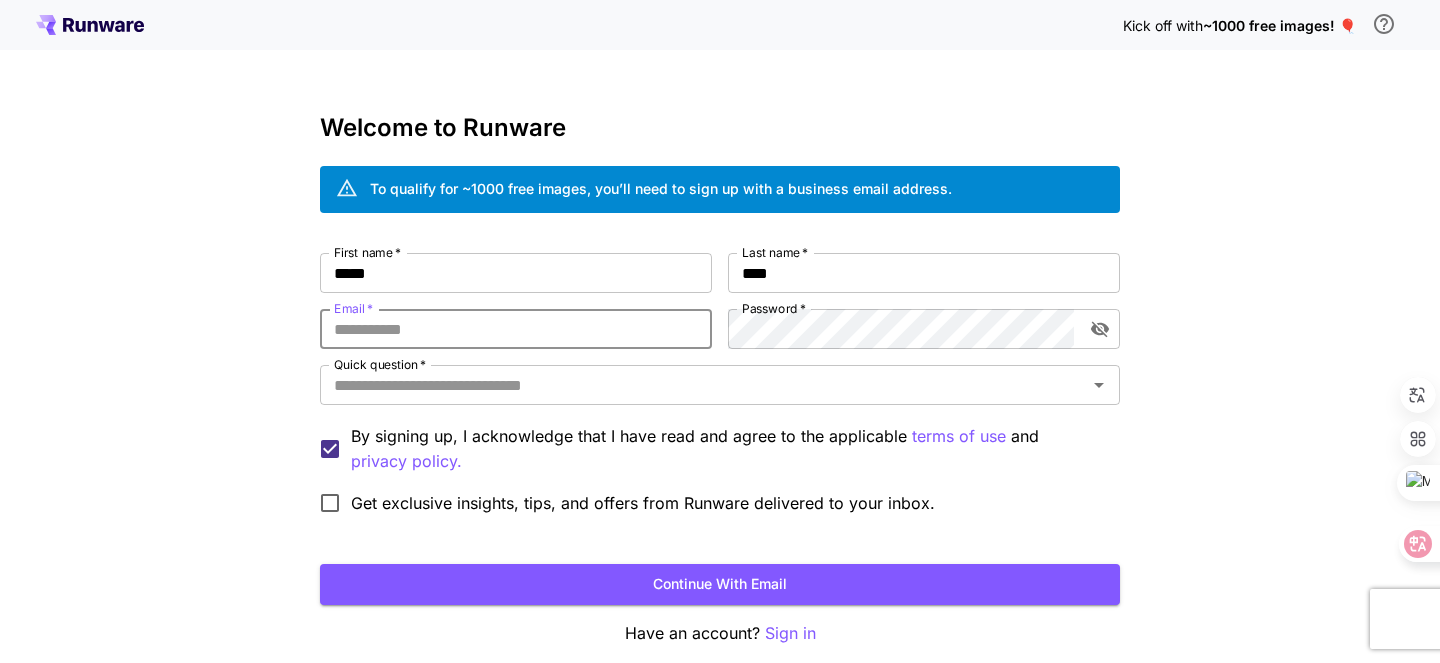 type on "**********" 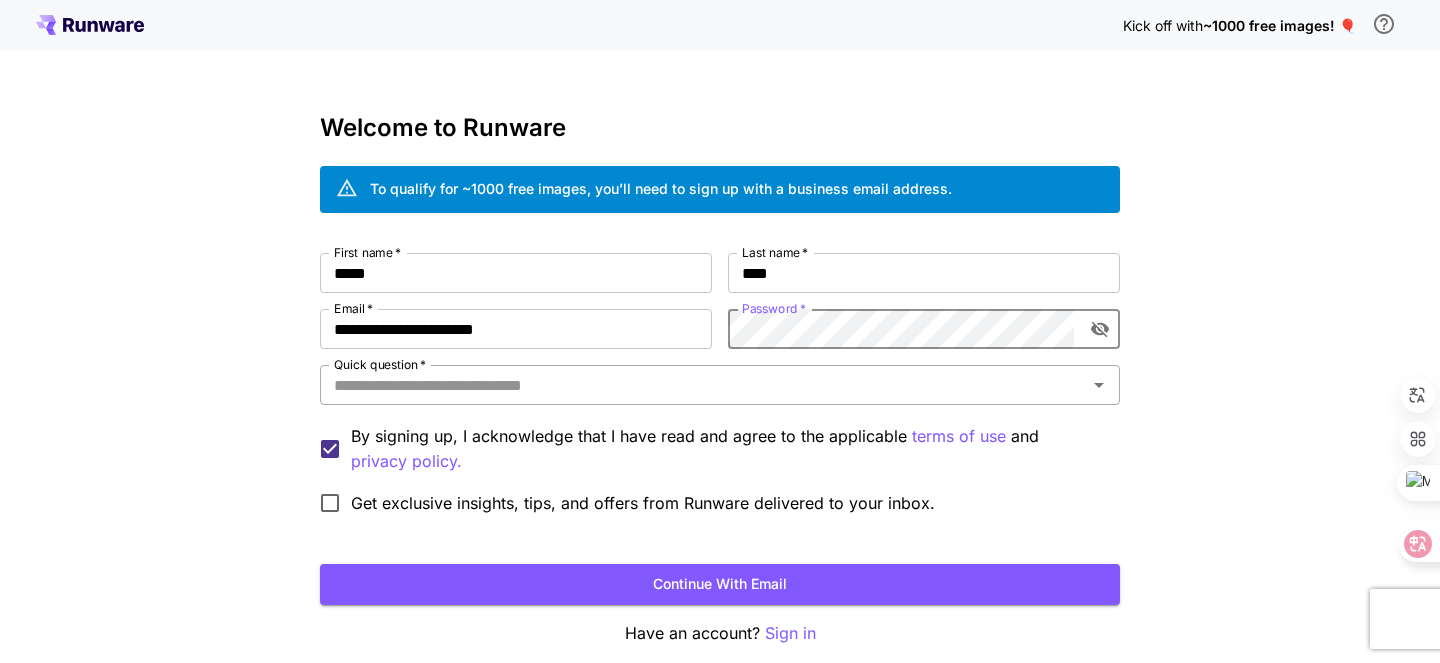 click on "Quick question   *" at bounding box center [703, 385] 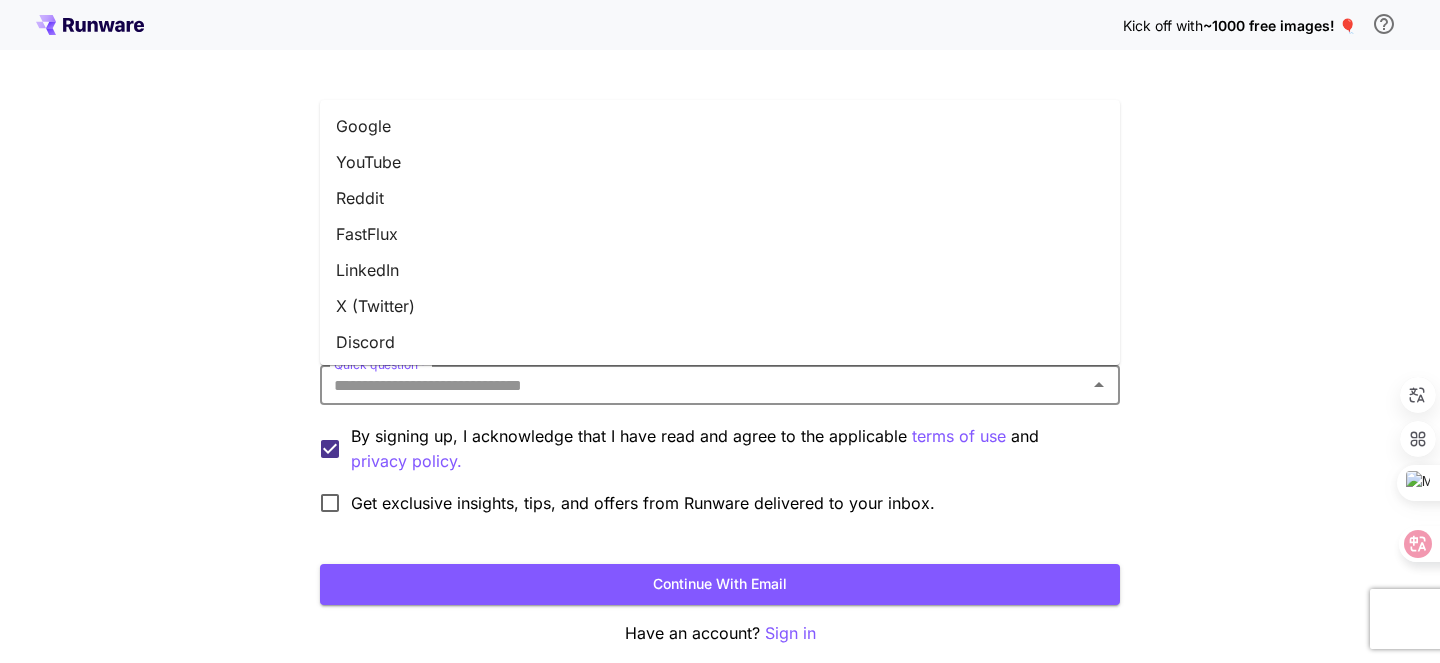 click on "YouTube" at bounding box center (720, 162) 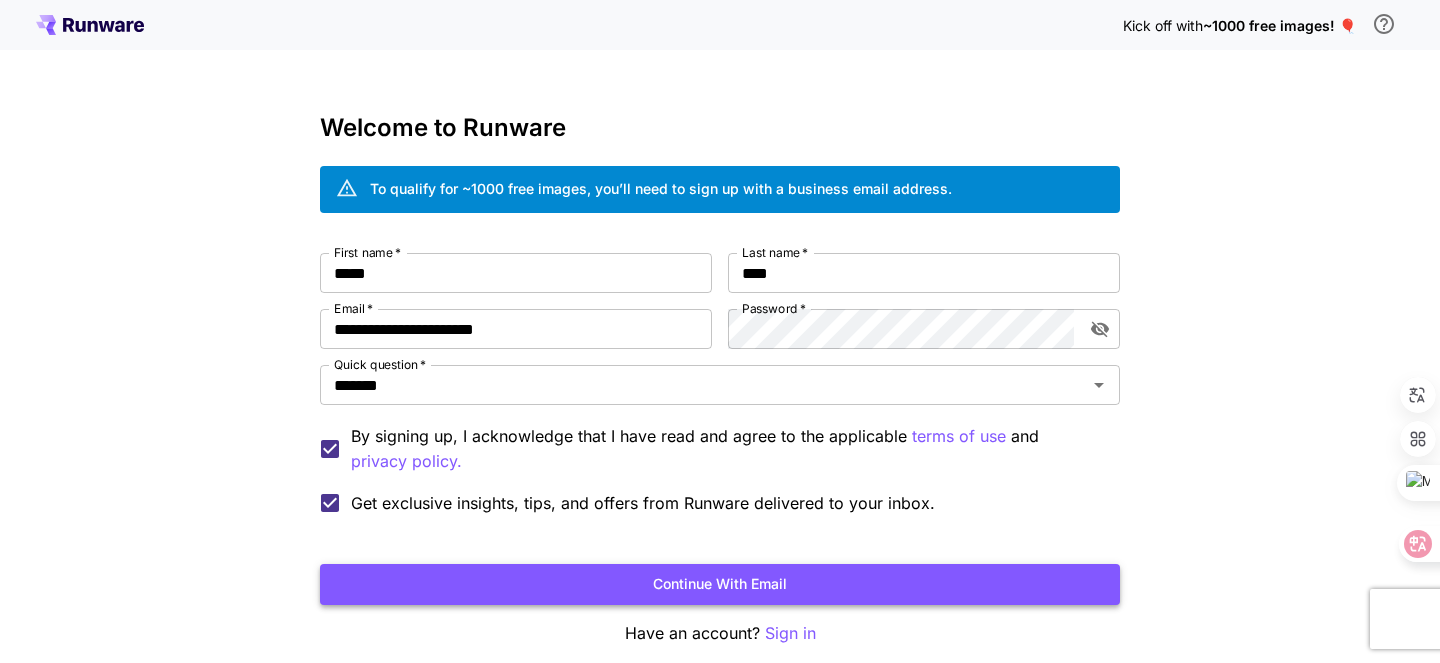 click on "Continue with email" at bounding box center [720, 584] 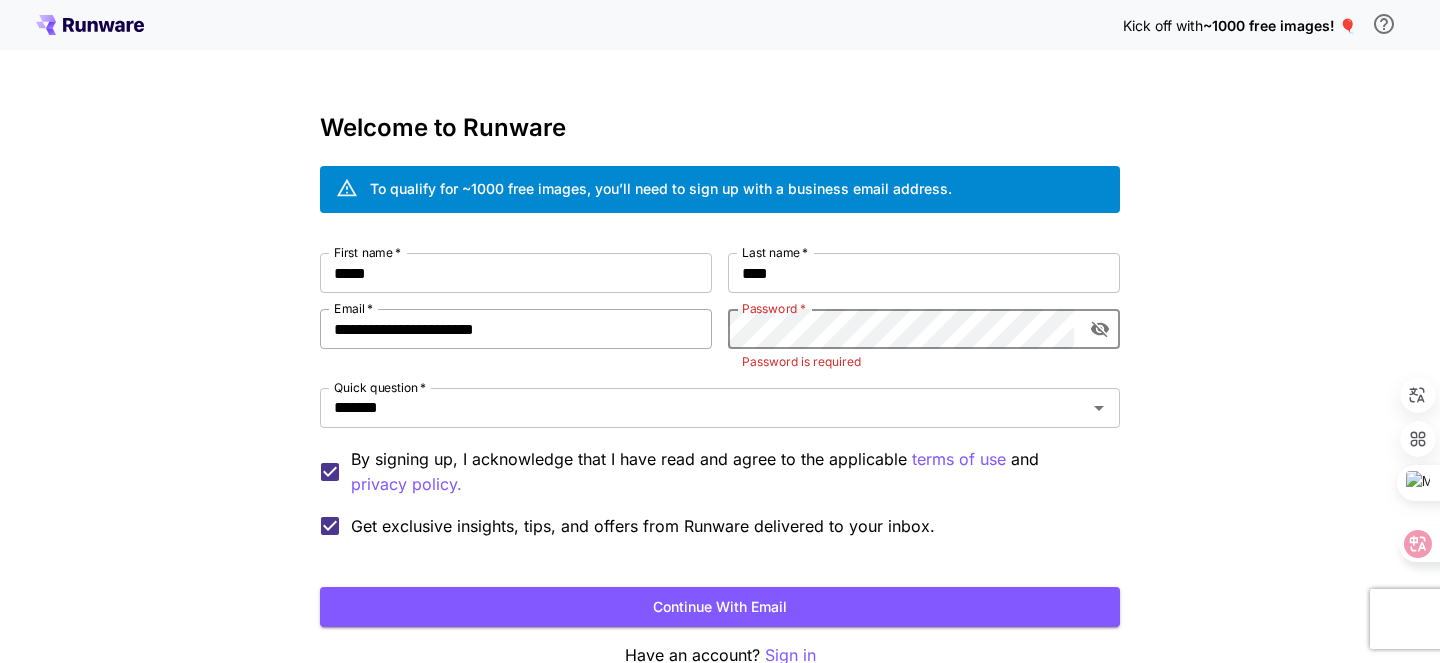 click on "**********" at bounding box center [720, 400] 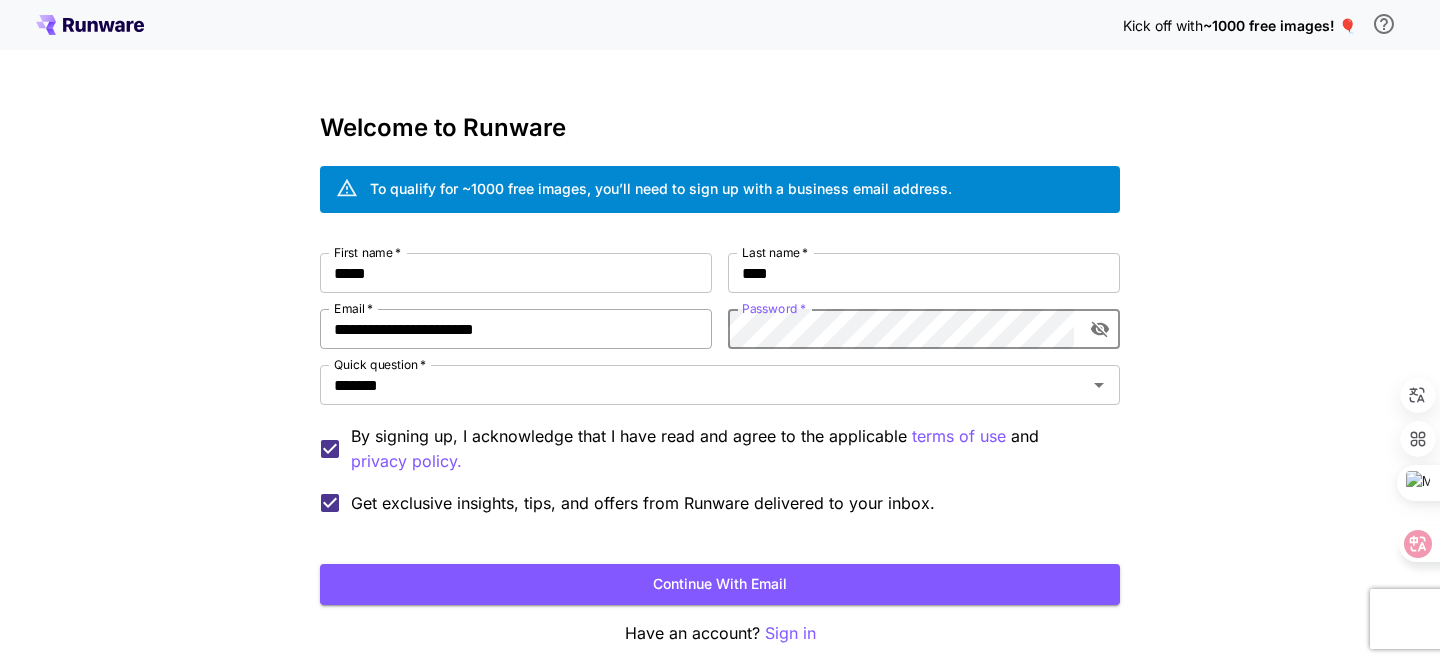 click on "Continue with email" at bounding box center [720, 584] 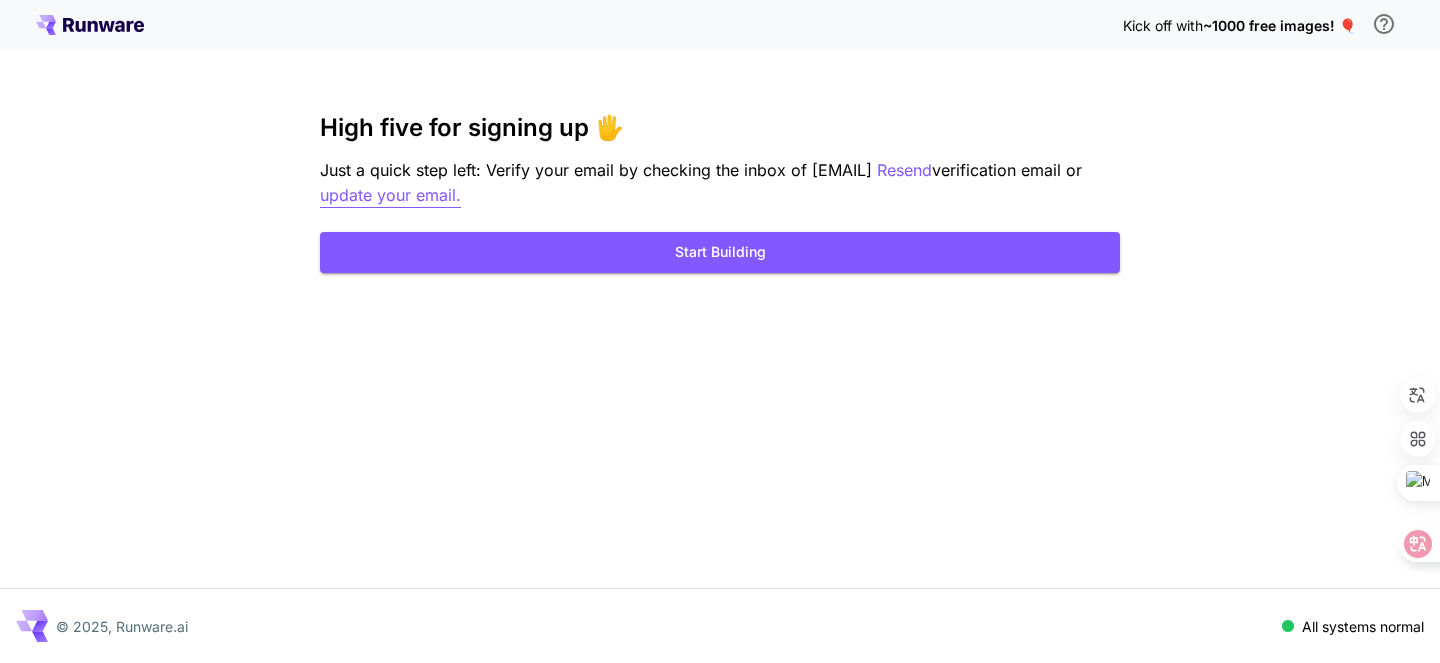click on "update your email." at bounding box center [390, 195] 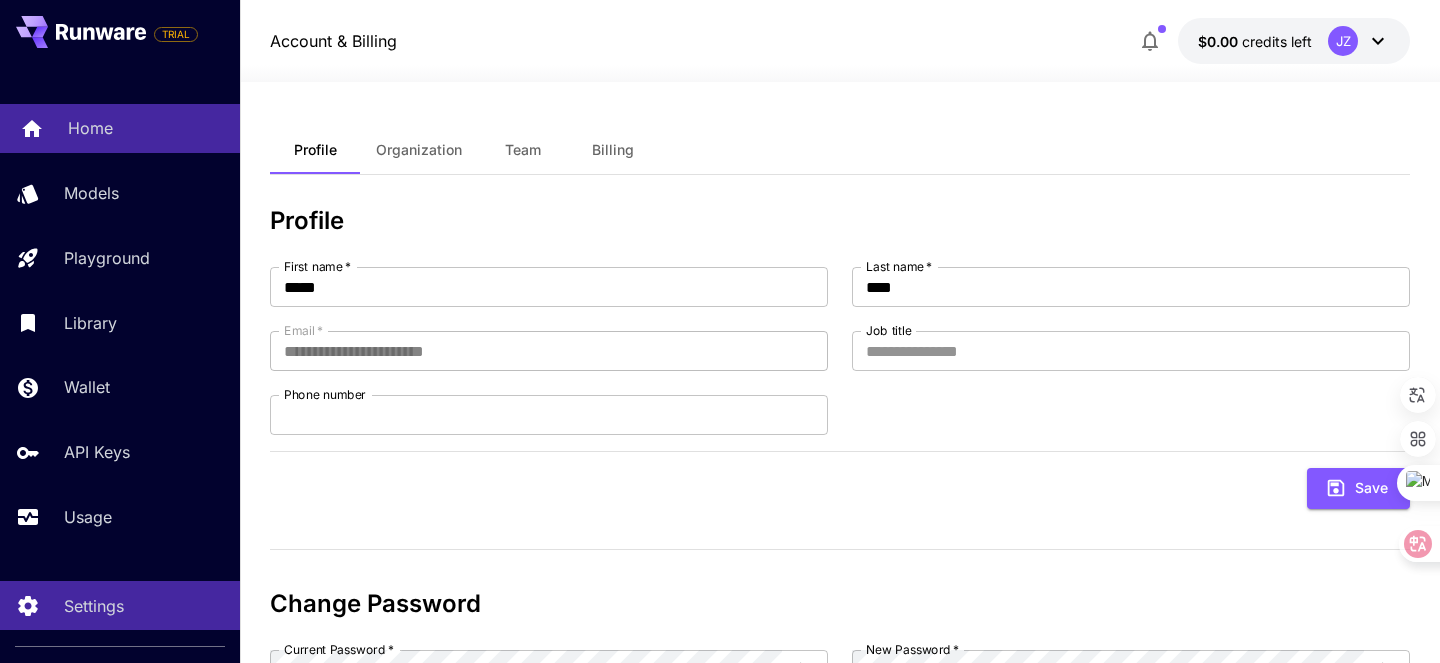 click on "Home" at bounding box center (90, 128) 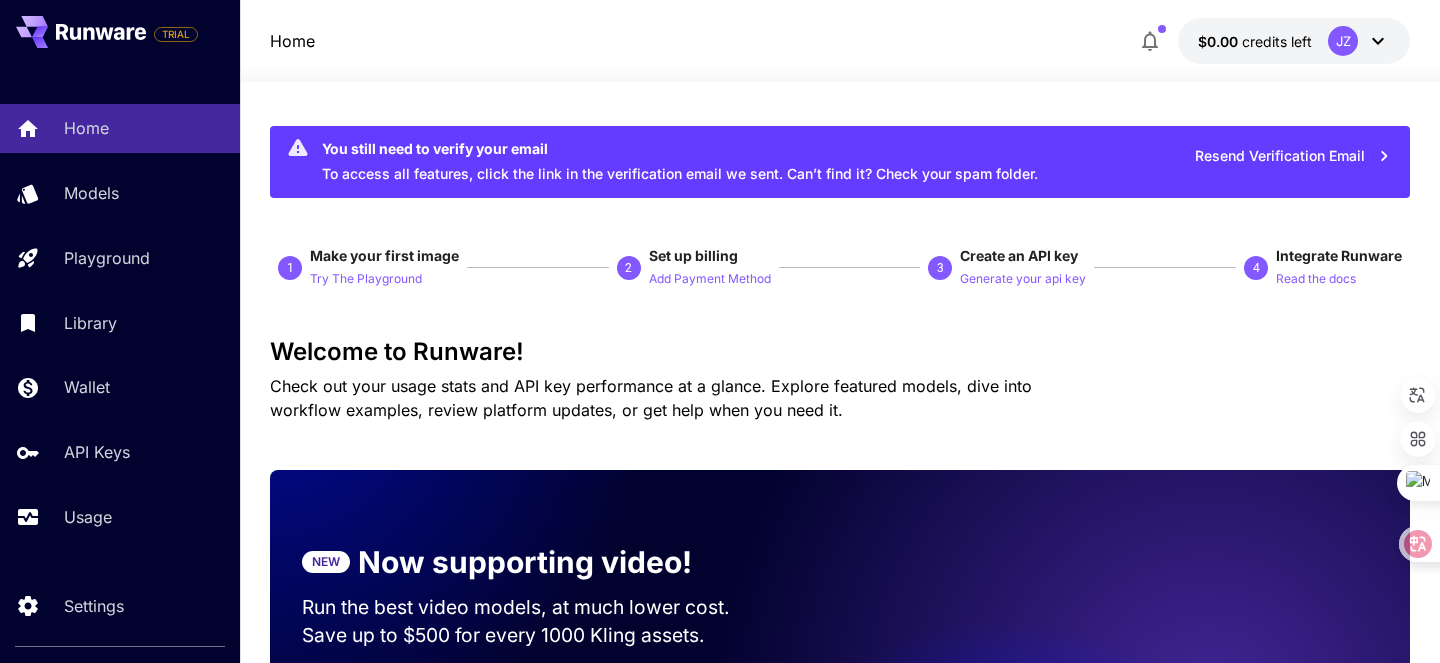 click on "You still need to verify your email To access all features, click the link in the verification email we sent. Can’t find it? Check your spam folder." at bounding box center (680, 162) 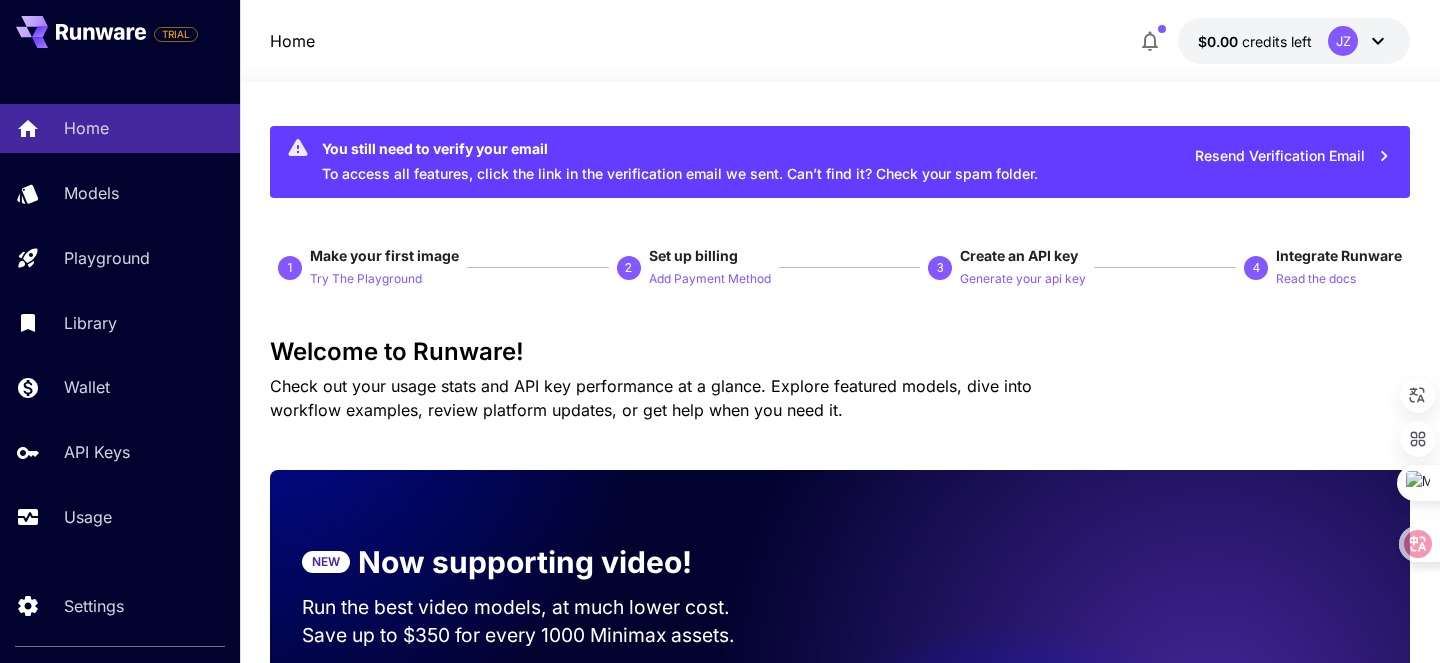 click on "You still need to verify your email" at bounding box center (680, 148) 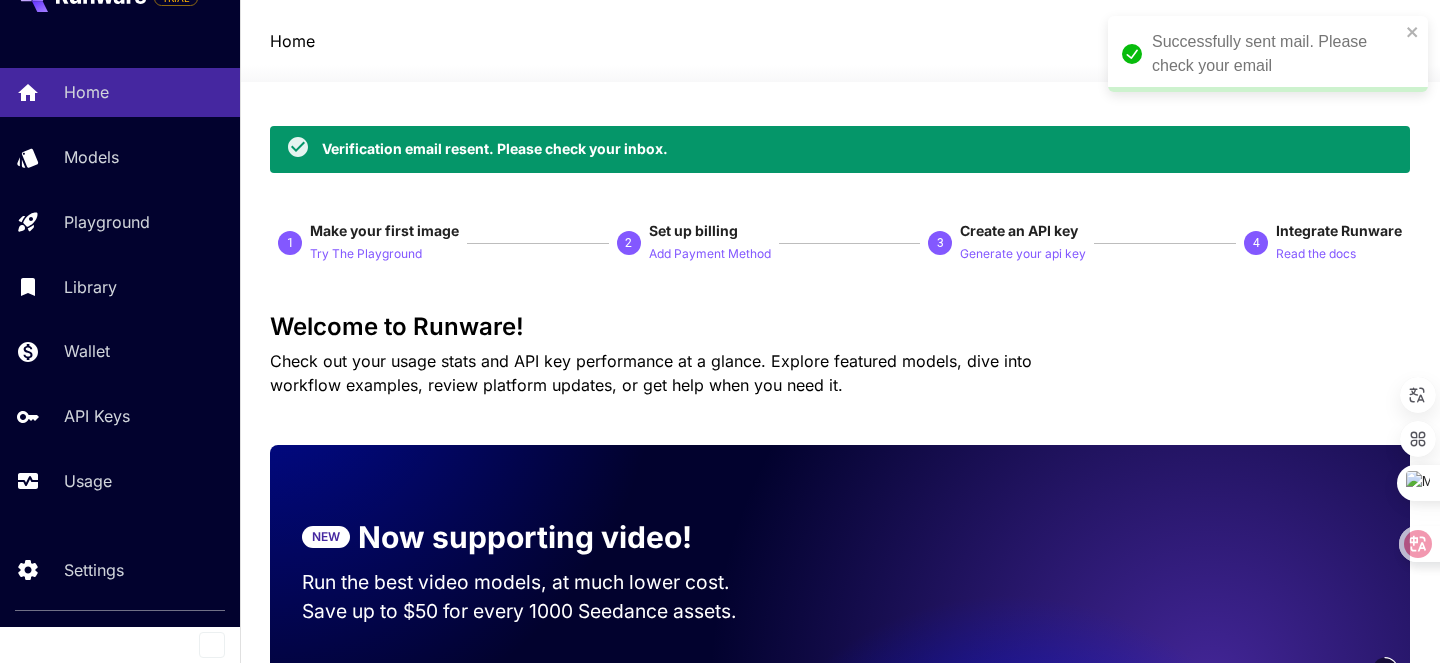 scroll, scrollTop: 0, scrollLeft: 0, axis: both 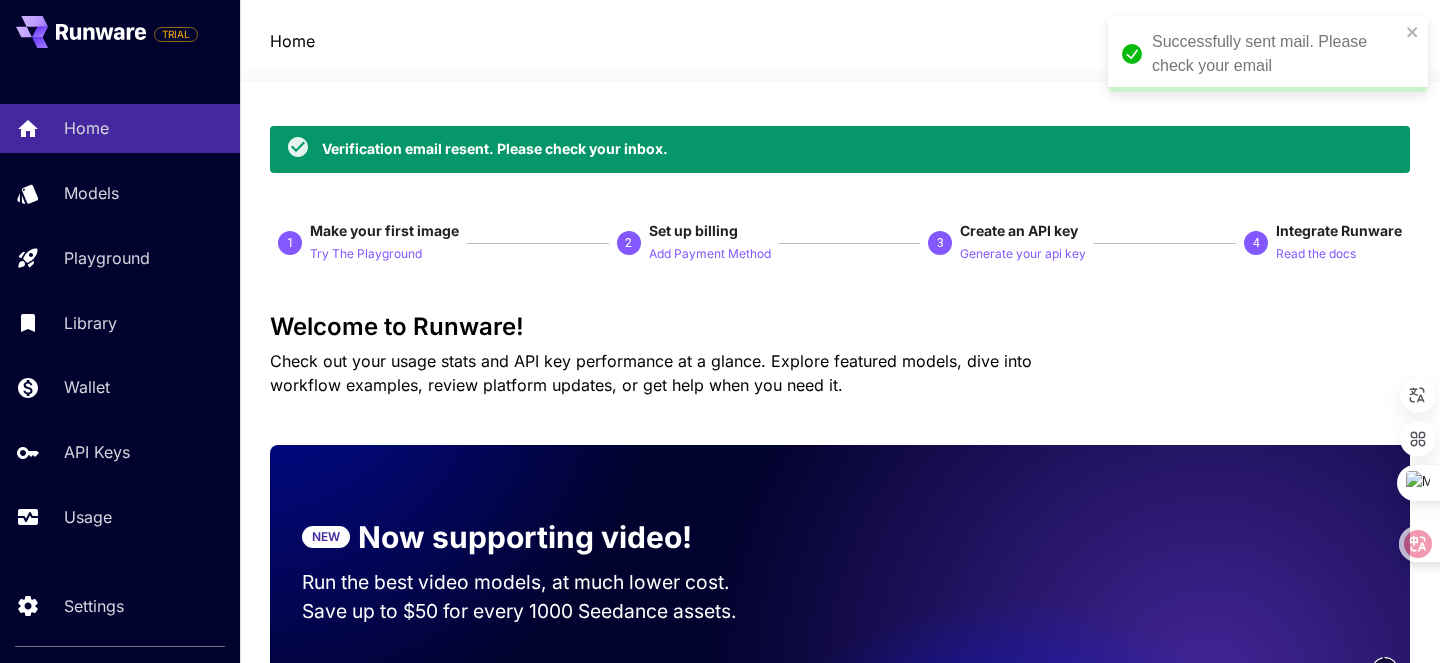 click on "Successfully sent mail. Please check your email" at bounding box center (1276, 54) 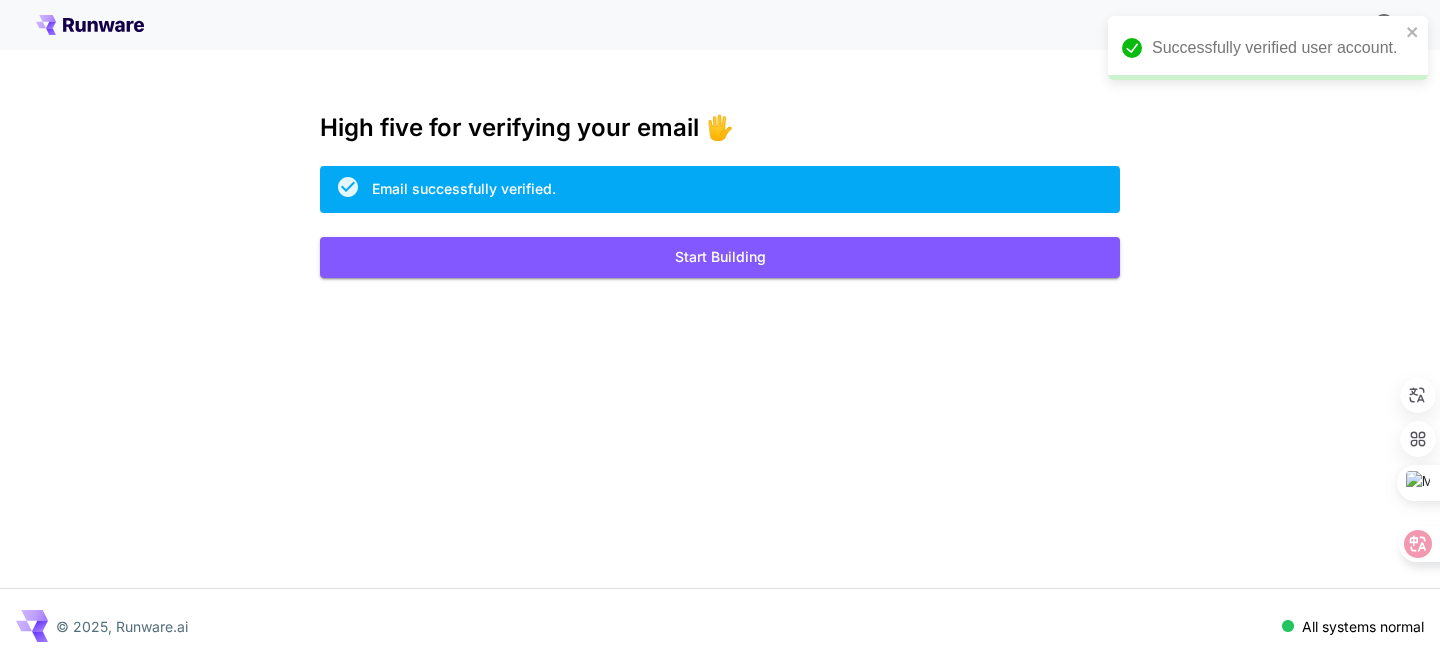 scroll, scrollTop: 0, scrollLeft: 0, axis: both 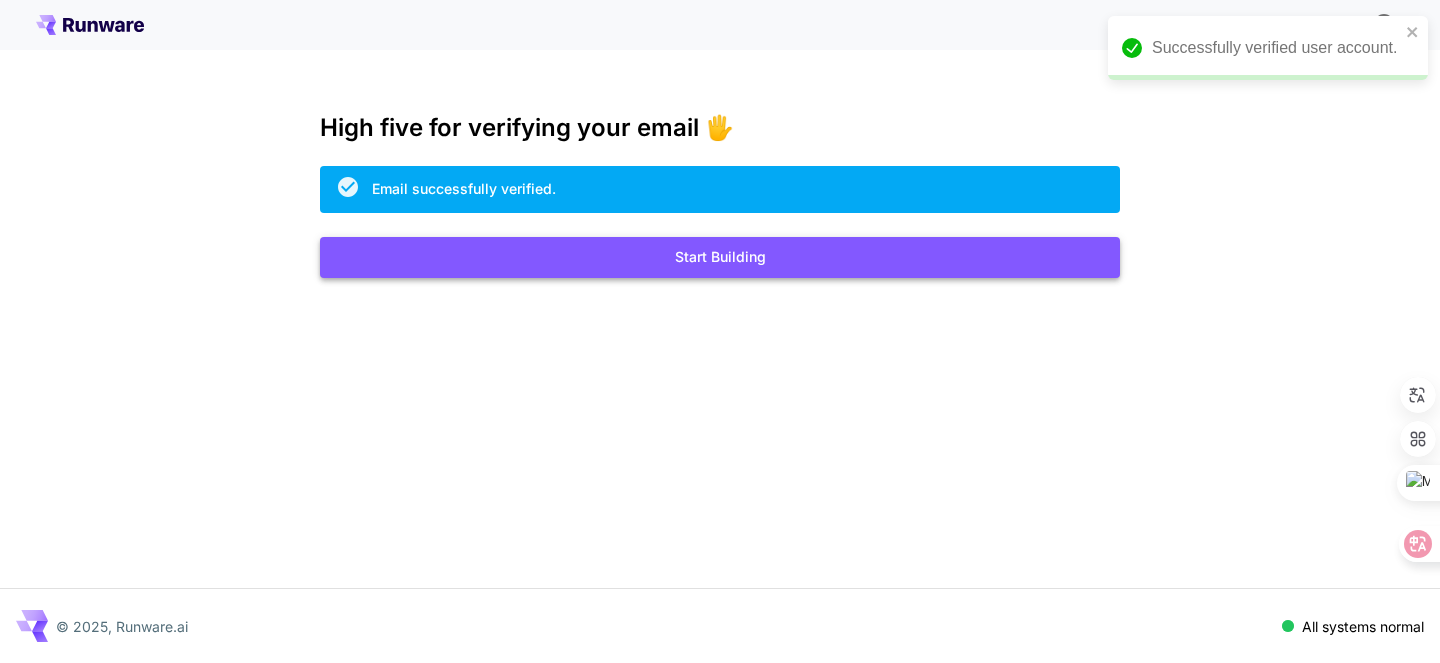 click on "Start Building" at bounding box center [720, 257] 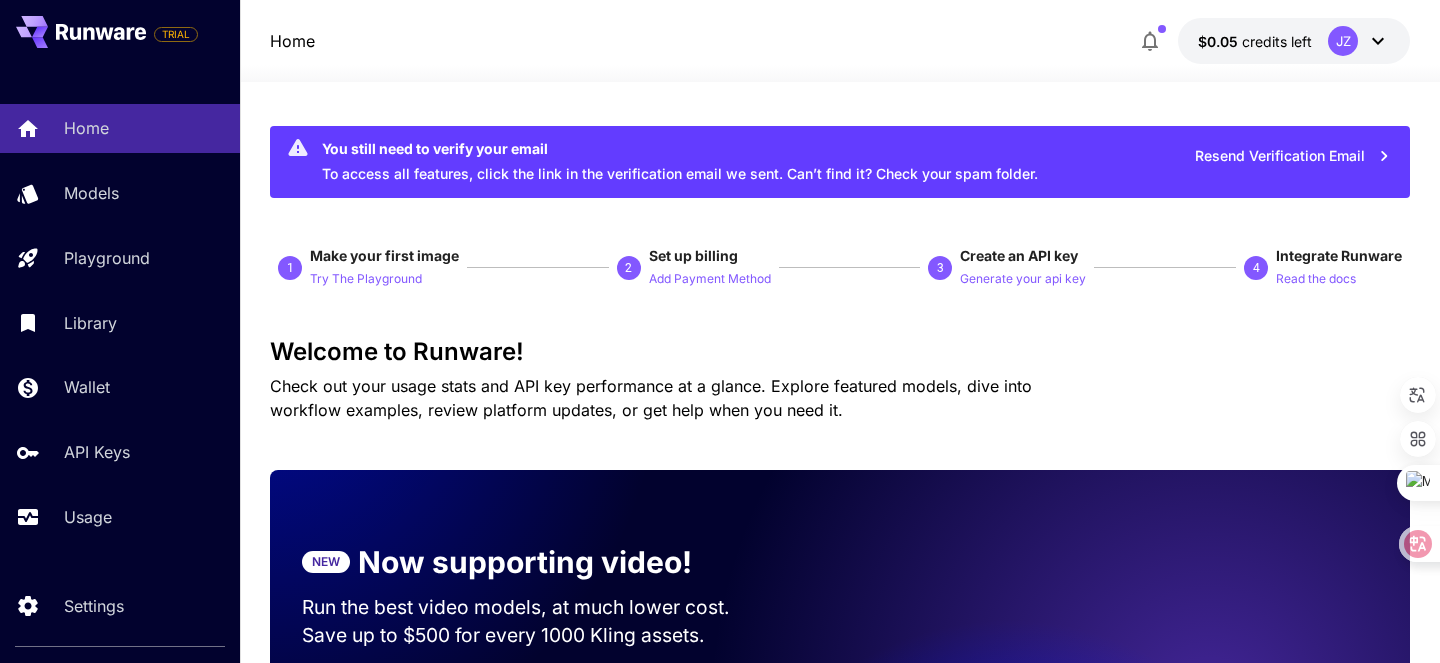 click on "You still need to verify your email To access all features, click the link in the verification email we sent. Can’t find it? Check your spam folder. Resend Verification Email 1 Make your first image Try The Playground 2 Set up billing Add Payment Method 3 Create an API key Generate your api key 4 Integrate Runware Read the docs Welcome to Runware! Check out your usage stats and API key performance at a glance. Explore featured models, dive into workflow examples, review platform updates, or get help when you need it. NEW Now supporting video! Run the best video models, at much lower cost. Save up to $500 for every 1000 Kling assets. 3 Test drive the best video models Featured models New releases MiniMax KlingAI ByteDance Google Veo PixVerse Vidu Launch in Playground minimax:3@1                             MiniMax 02 Hailuo Most polished and dynamic model with vibrant, theatrical visuals and fluid motion. Ideal for viral content and commercial-style footage. Launch in Playground bytedance:1@1" at bounding box center (840, 2690) 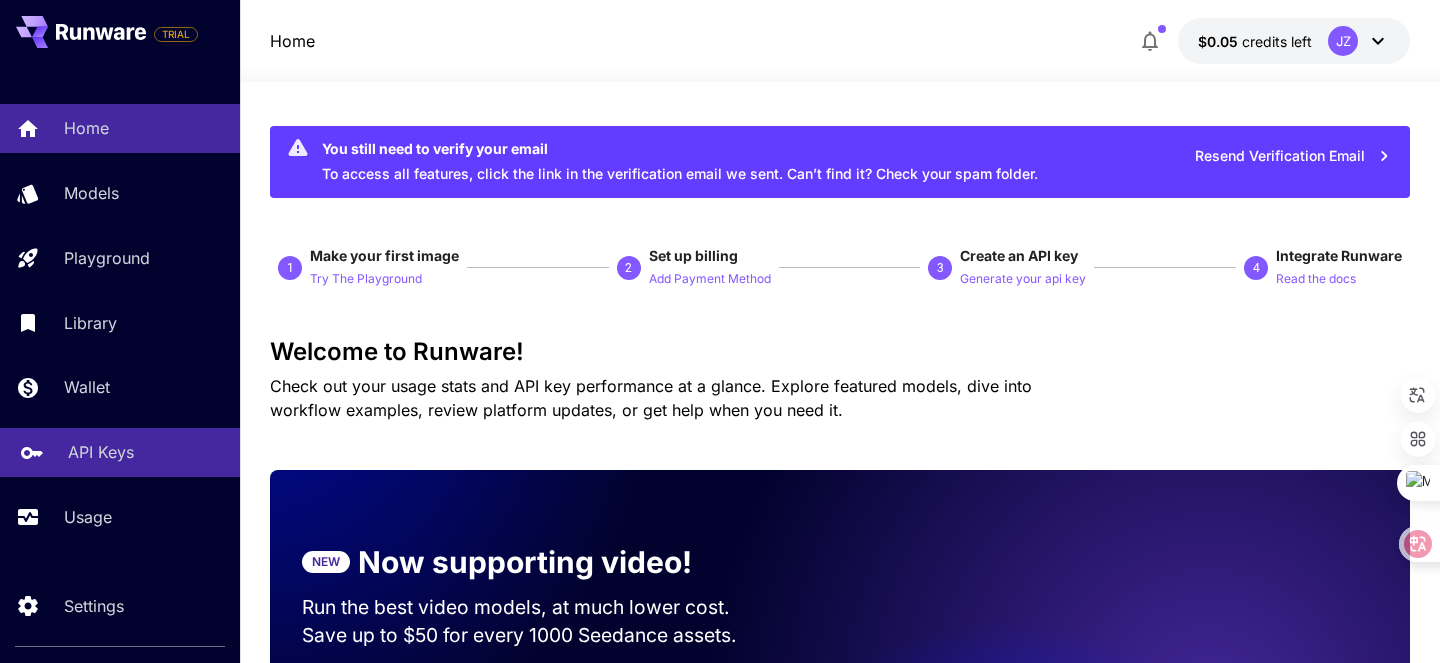 click on "API Keys" at bounding box center (146, 452) 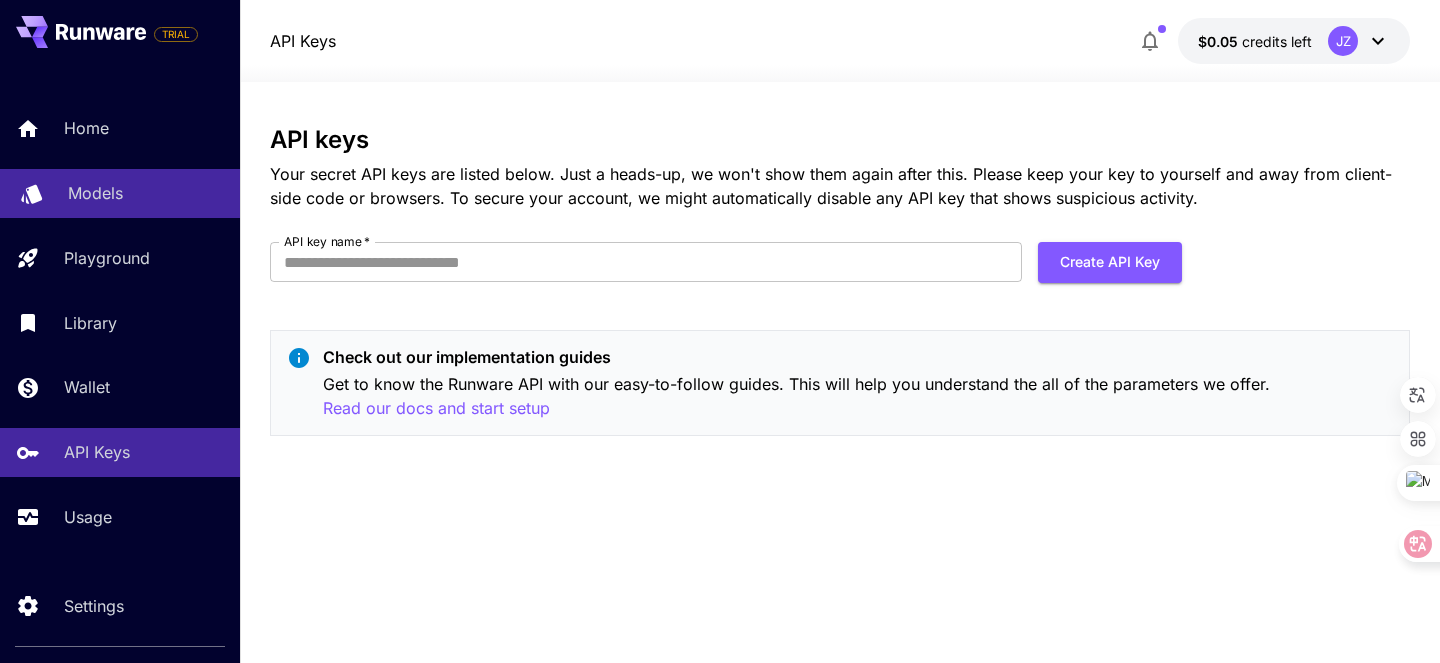 click on "Models" at bounding box center (146, 193) 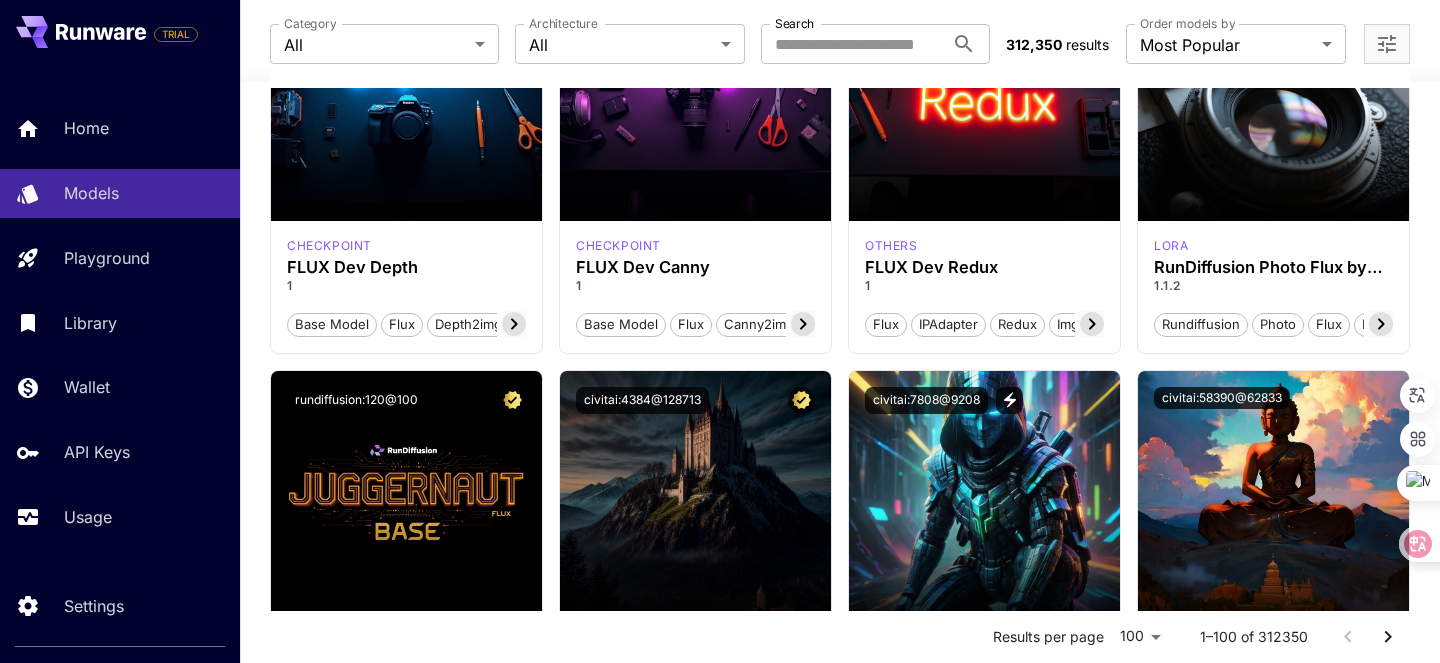 scroll, scrollTop: 1929, scrollLeft: 0, axis: vertical 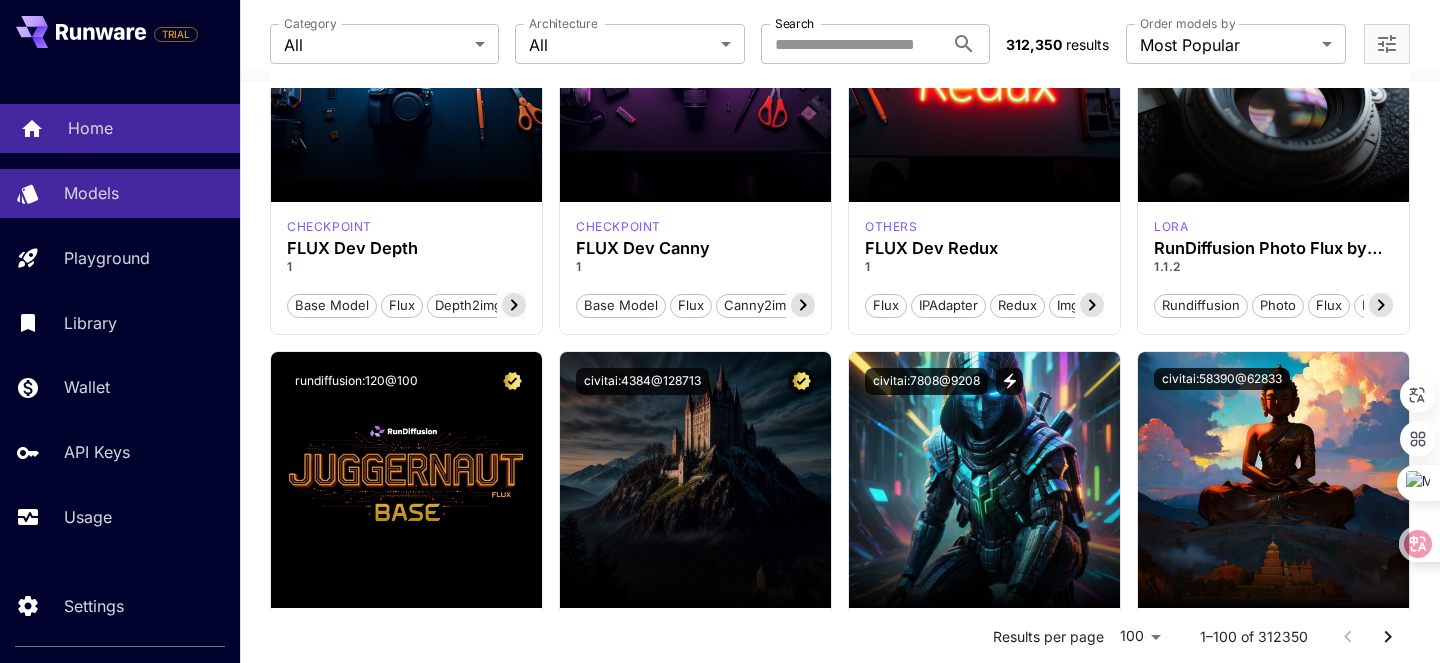click on "Home" at bounding box center (90, 128) 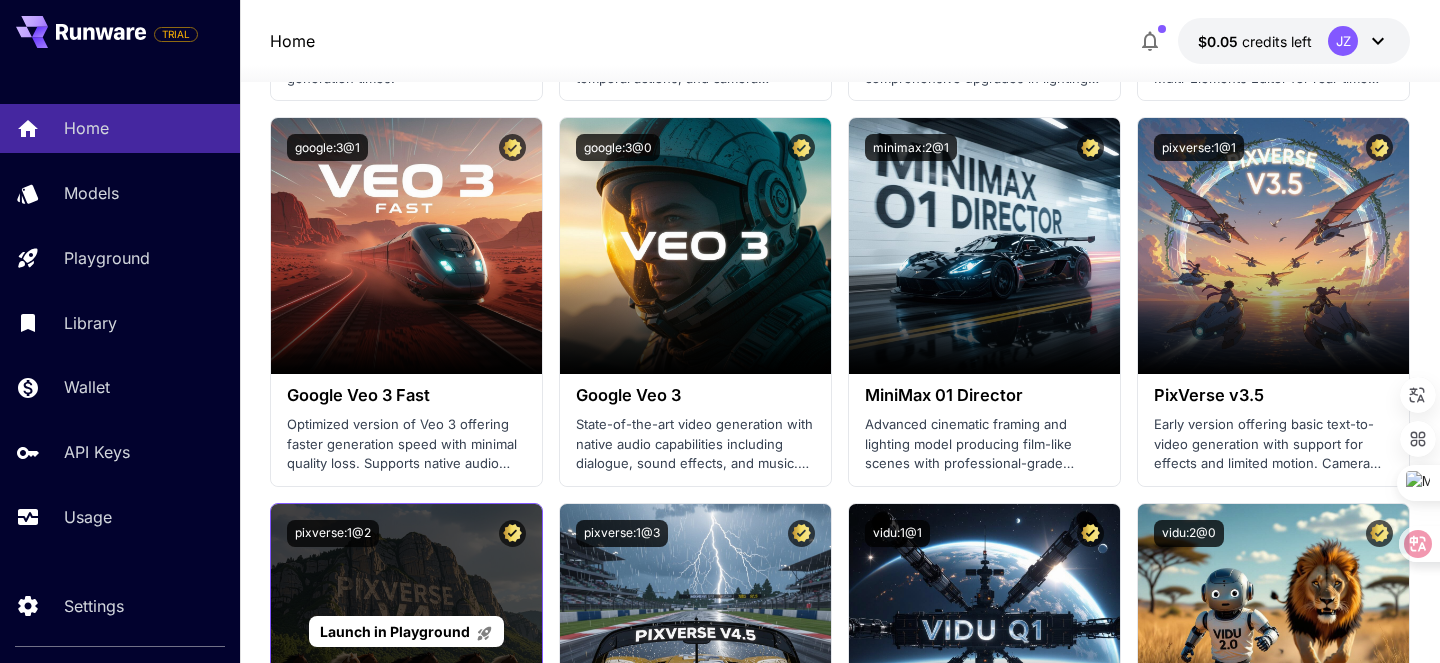 scroll, scrollTop: 1392, scrollLeft: 0, axis: vertical 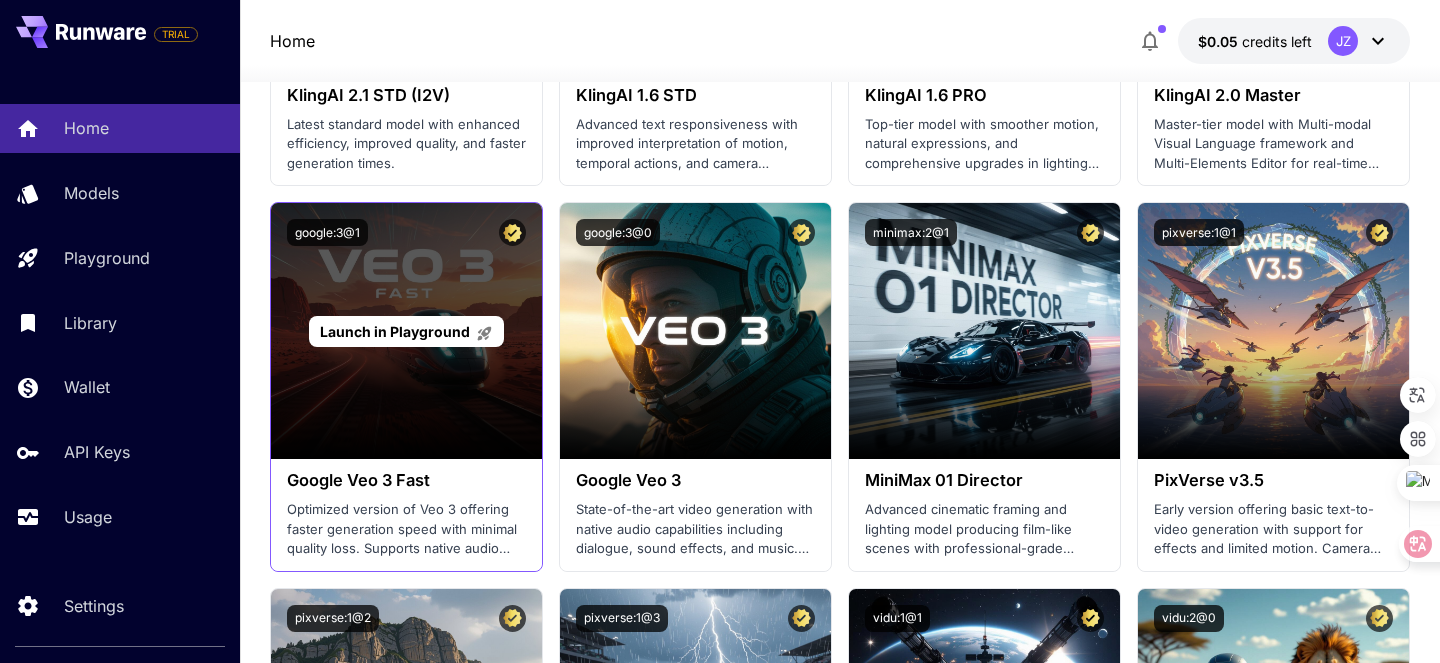click on "Launch in Playground" at bounding box center [406, 331] 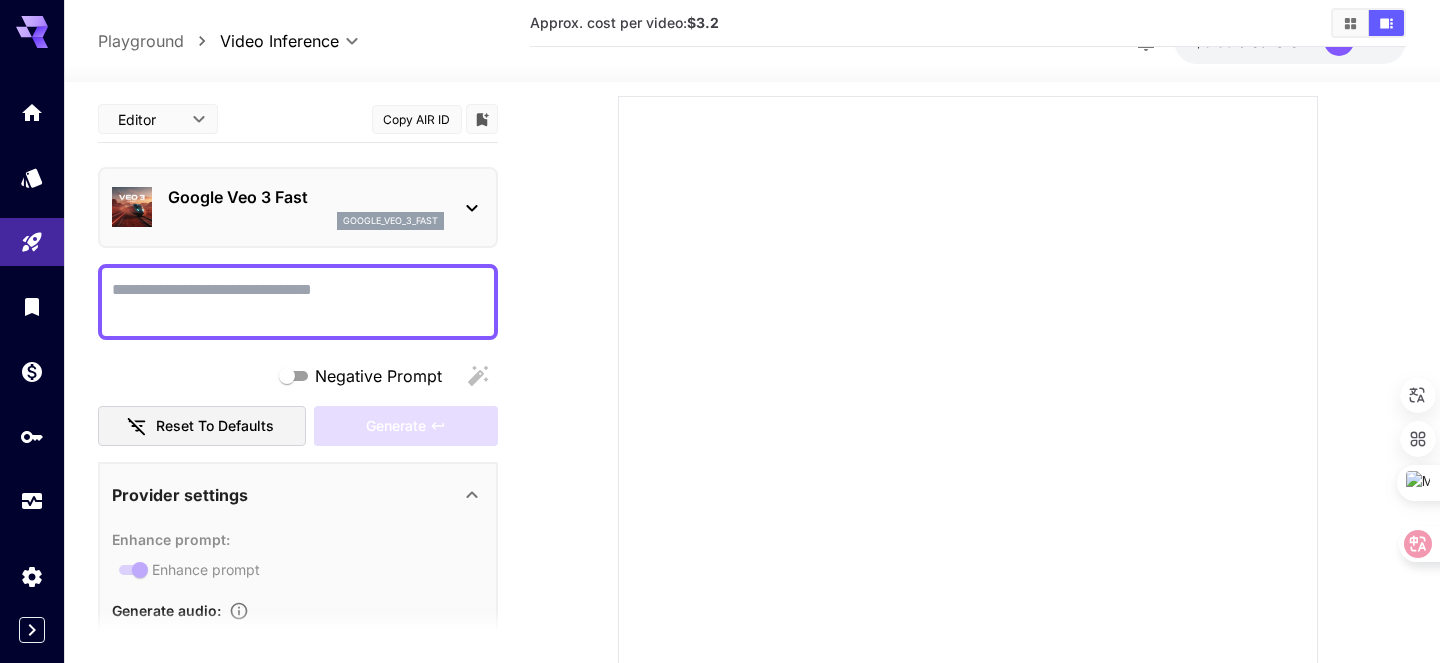scroll, scrollTop: 0, scrollLeft: 0, axis: both 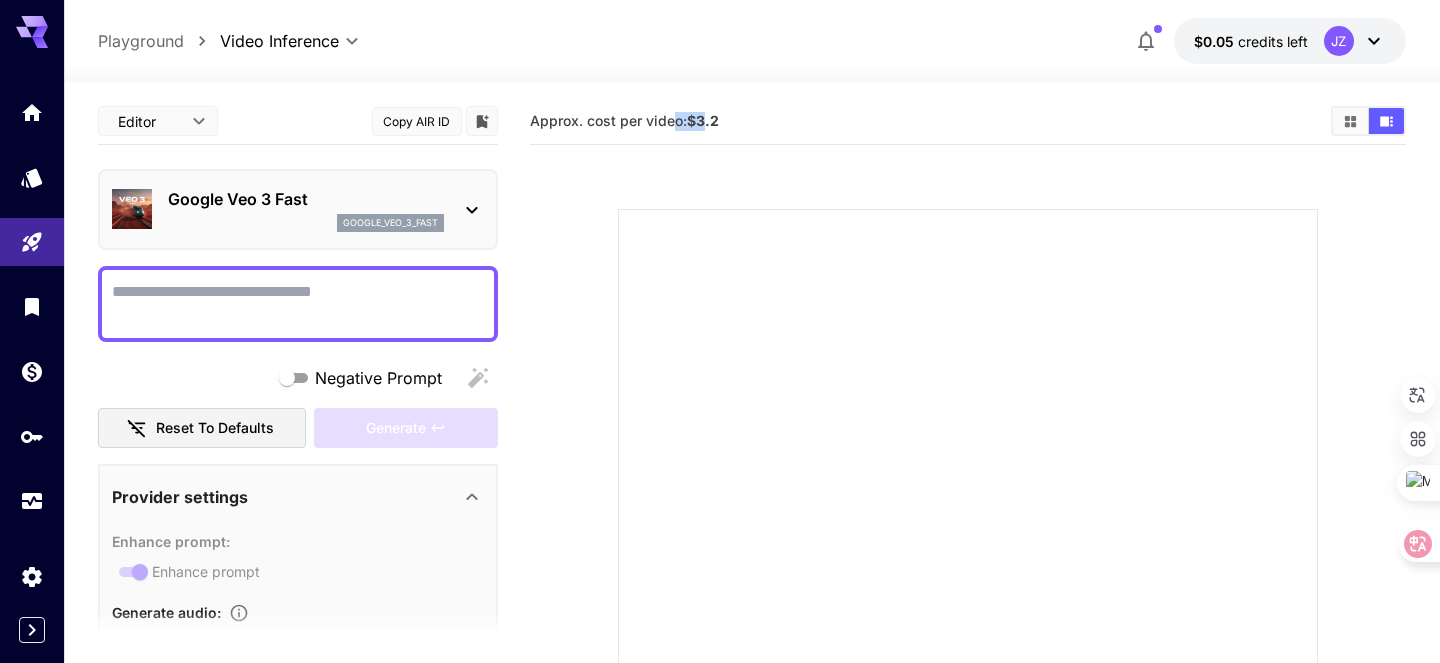drag, startPoint x: 675, startPoint y: 120, endPoint x: 710, endPoint y: 121, distance: 35.014282 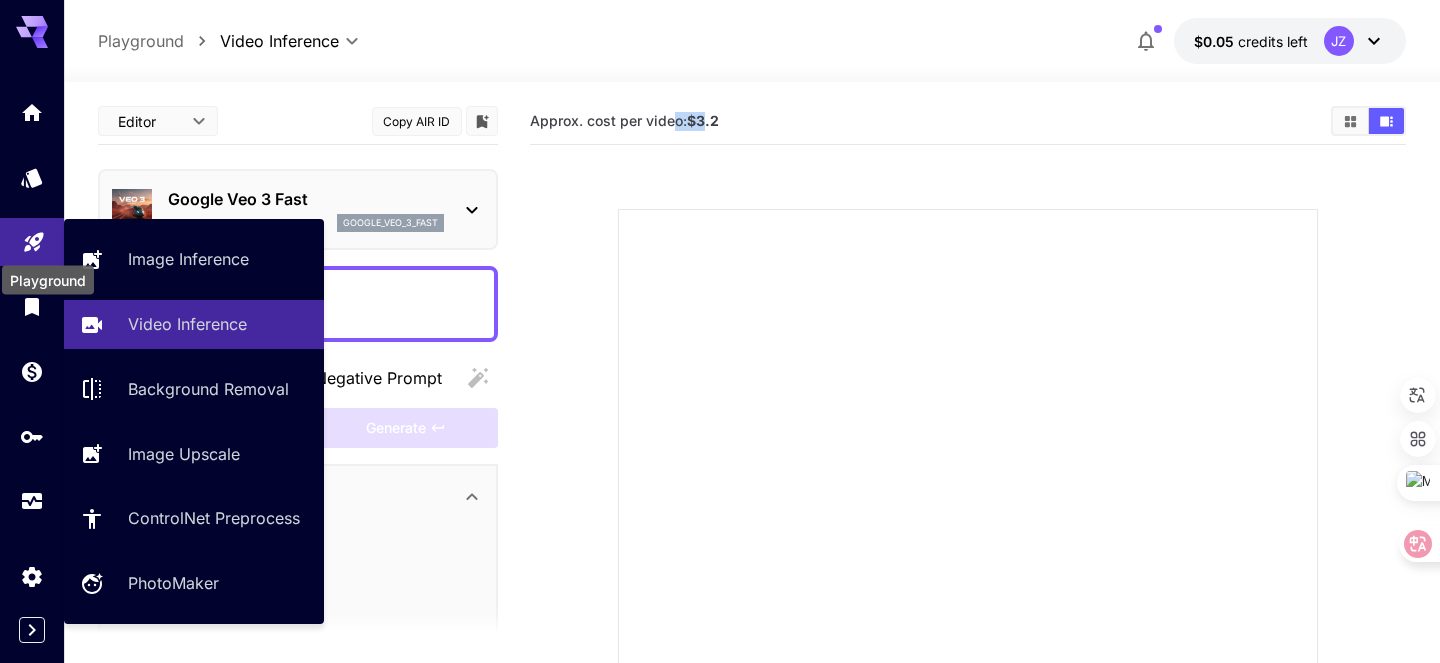 click 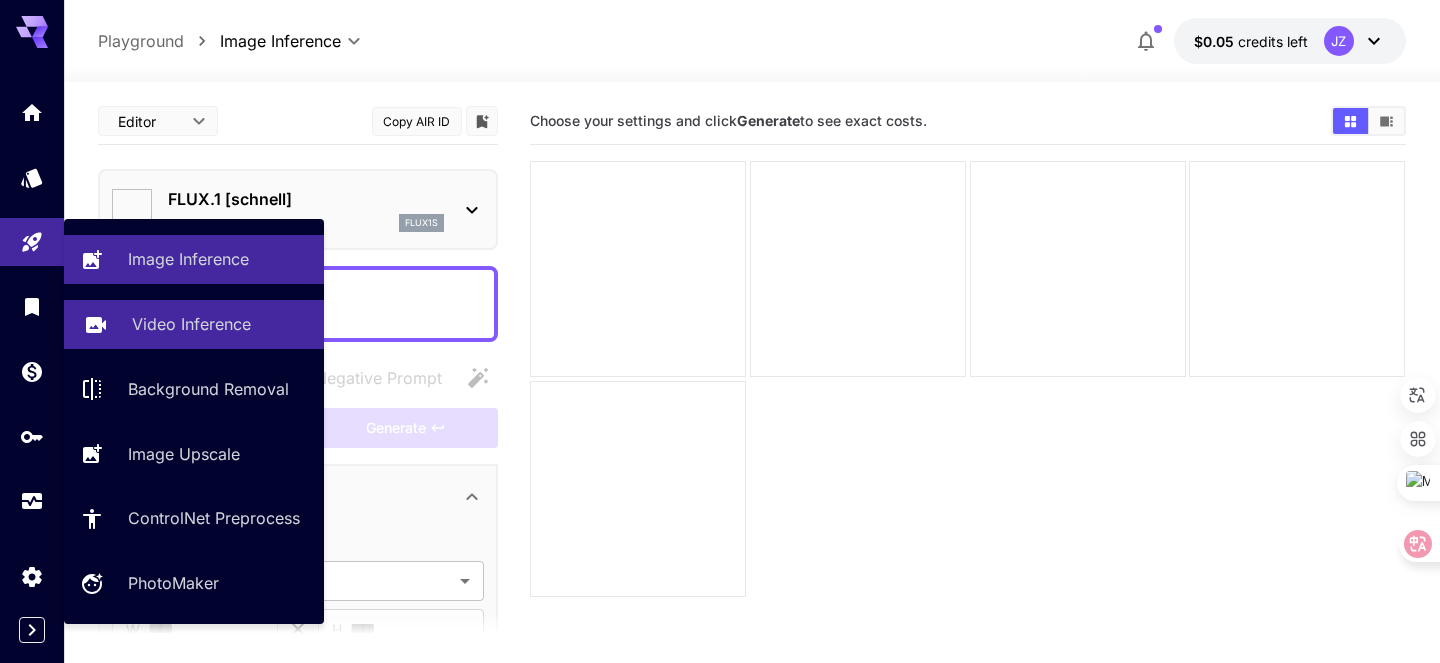 type on "**********" 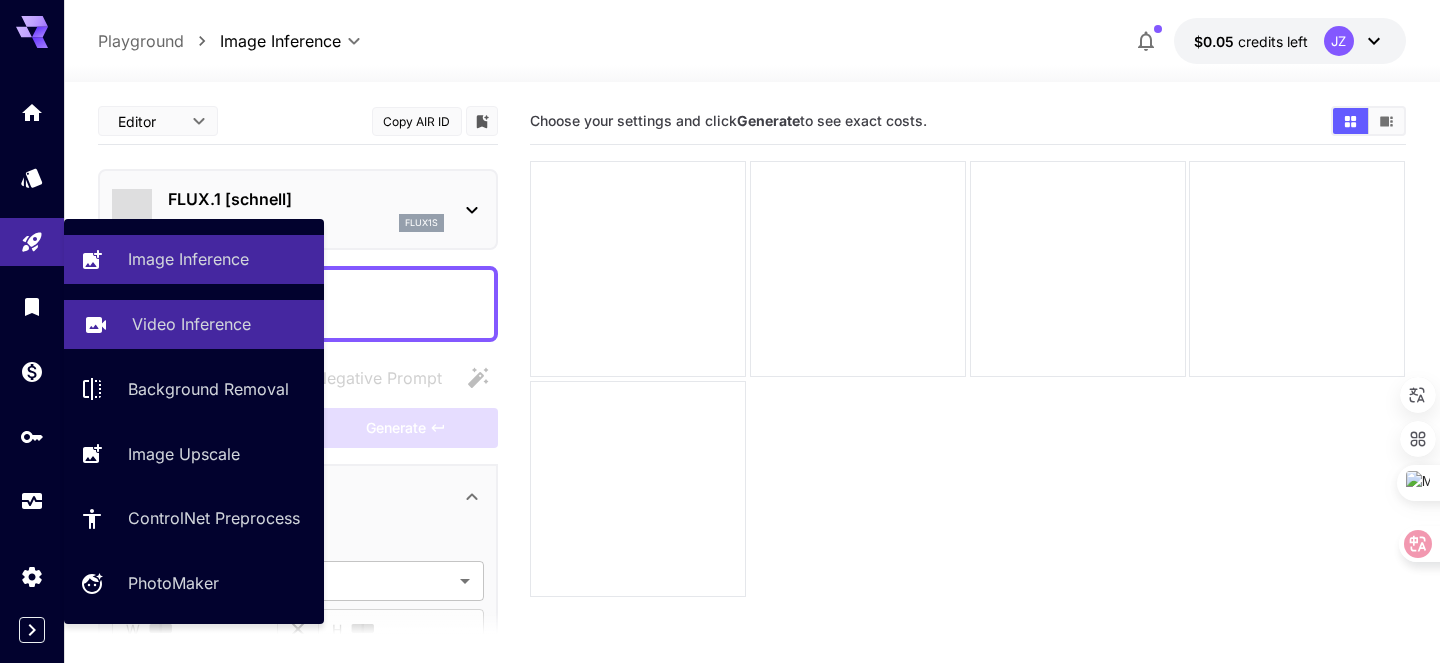 click on "Video Inference" at bounding box center (191, 324) 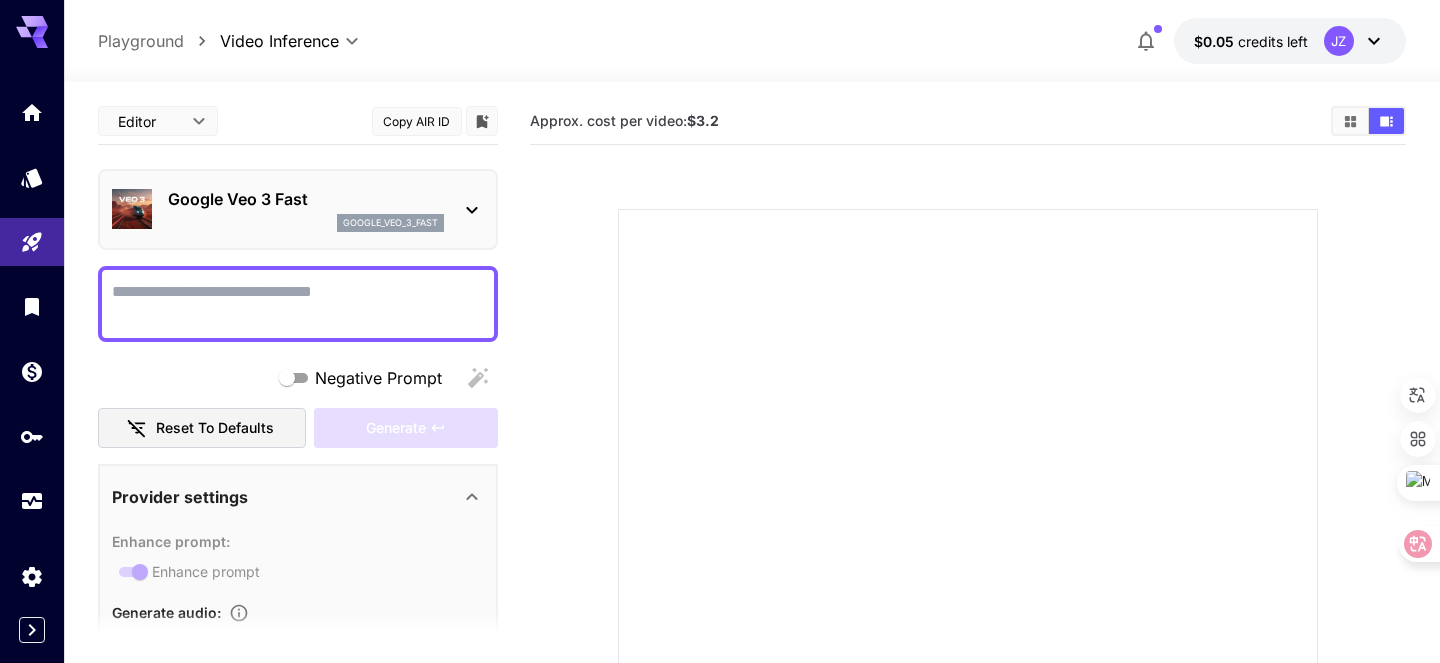 click on "google_veo_3_fast" at bounding box center (306, 223) 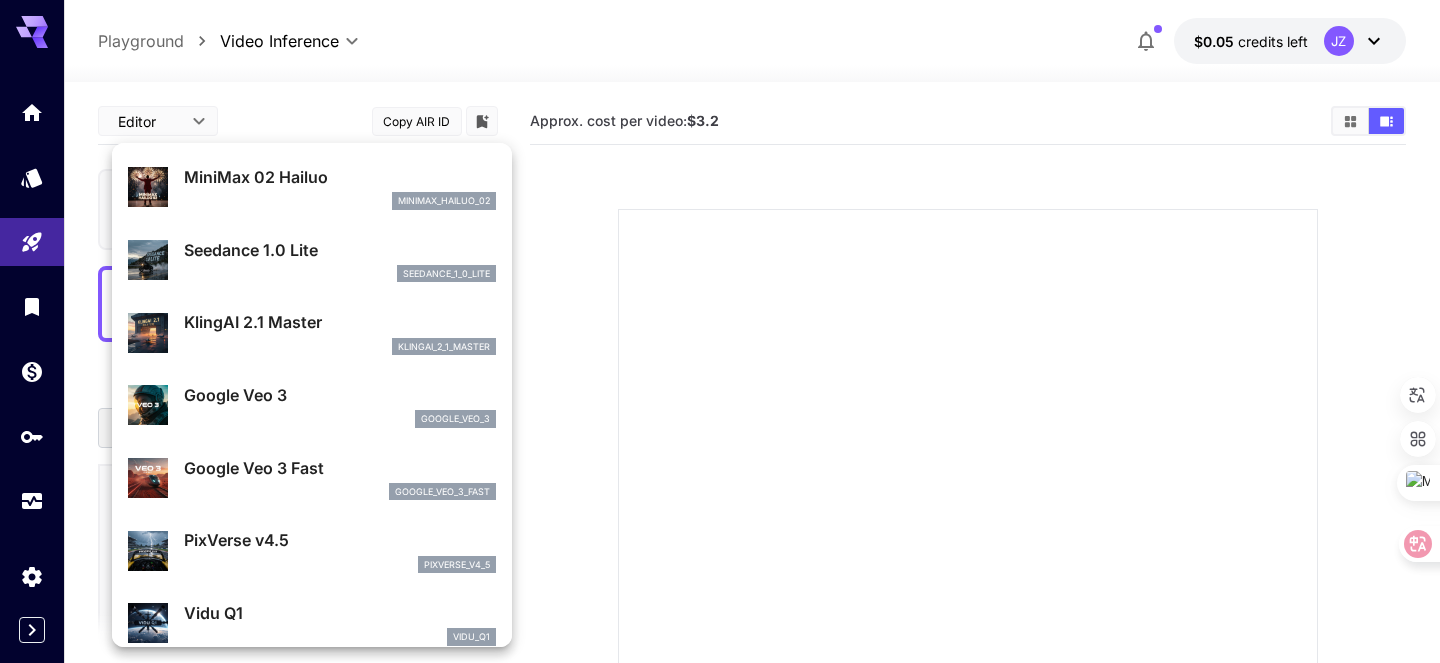 click on "KlingAI 2.1 Master" at bounding box center (340, 322) 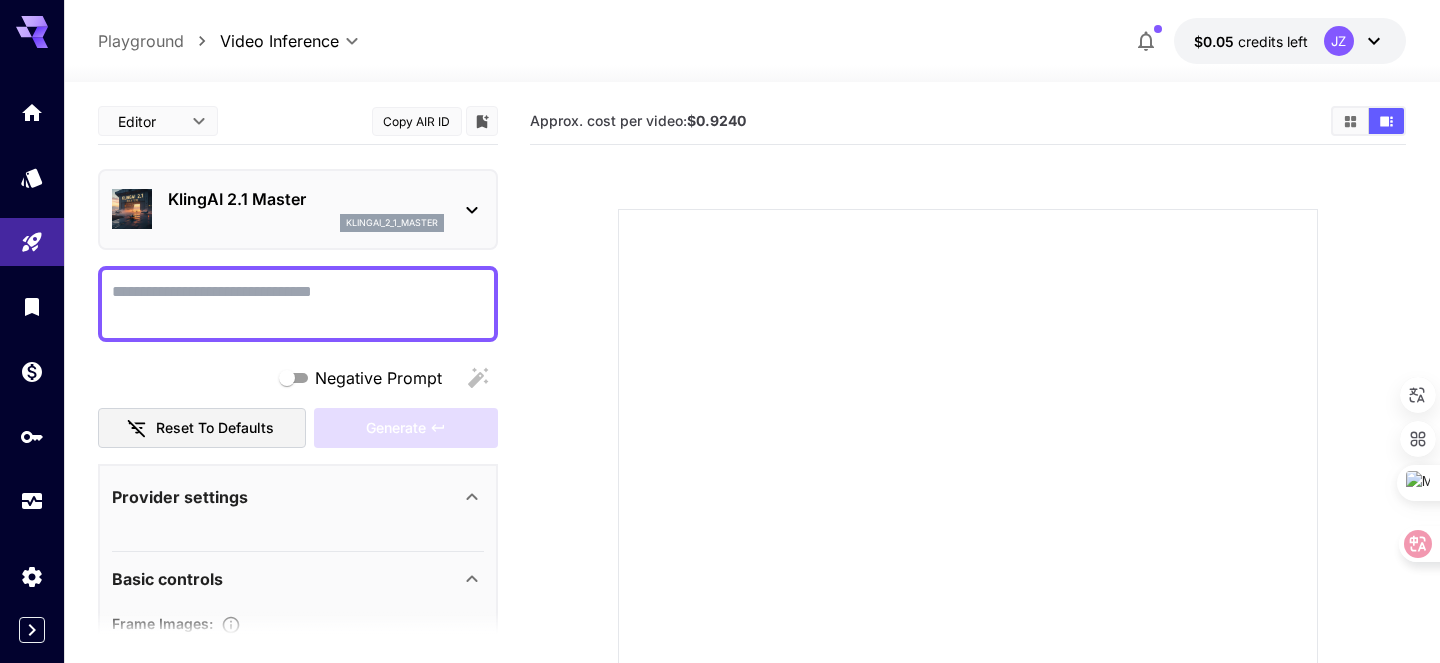 click on "klingai_2_1_master" at bounding box center [306, 223] 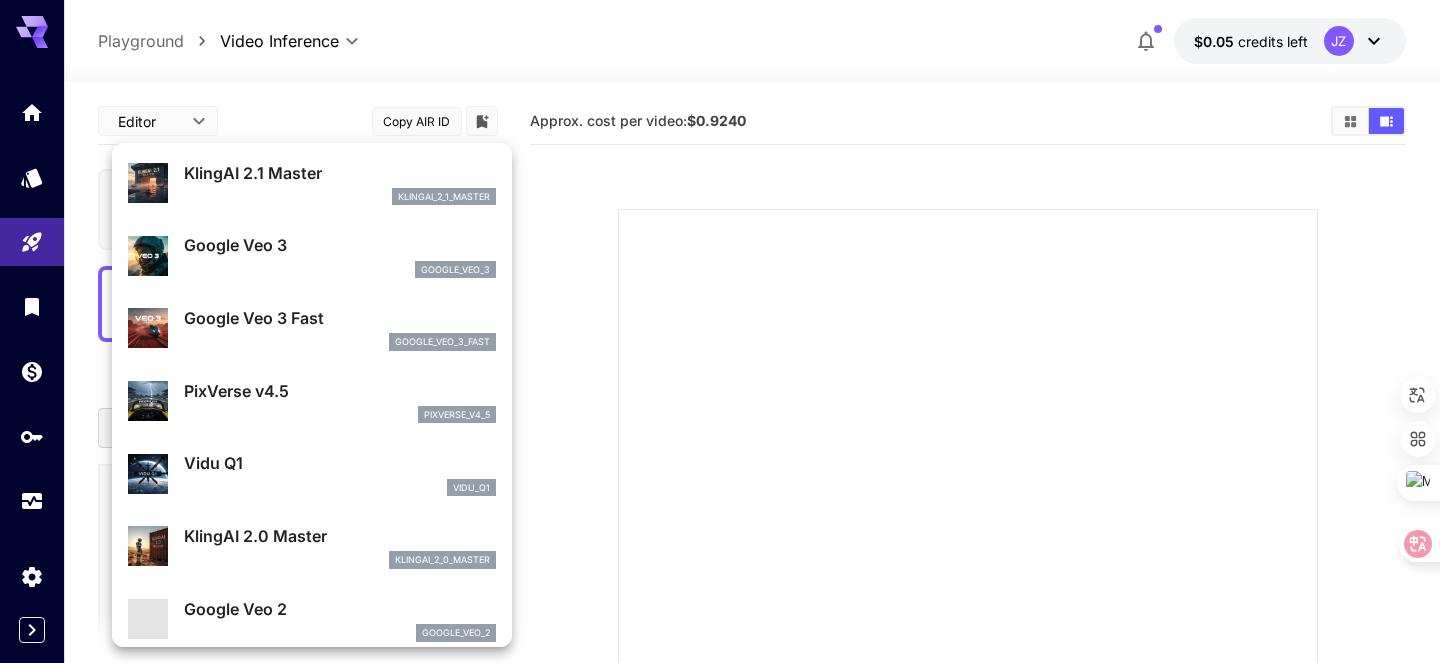 scroll, scrollTop: 156, scrollLeft: 0, axis: vertical 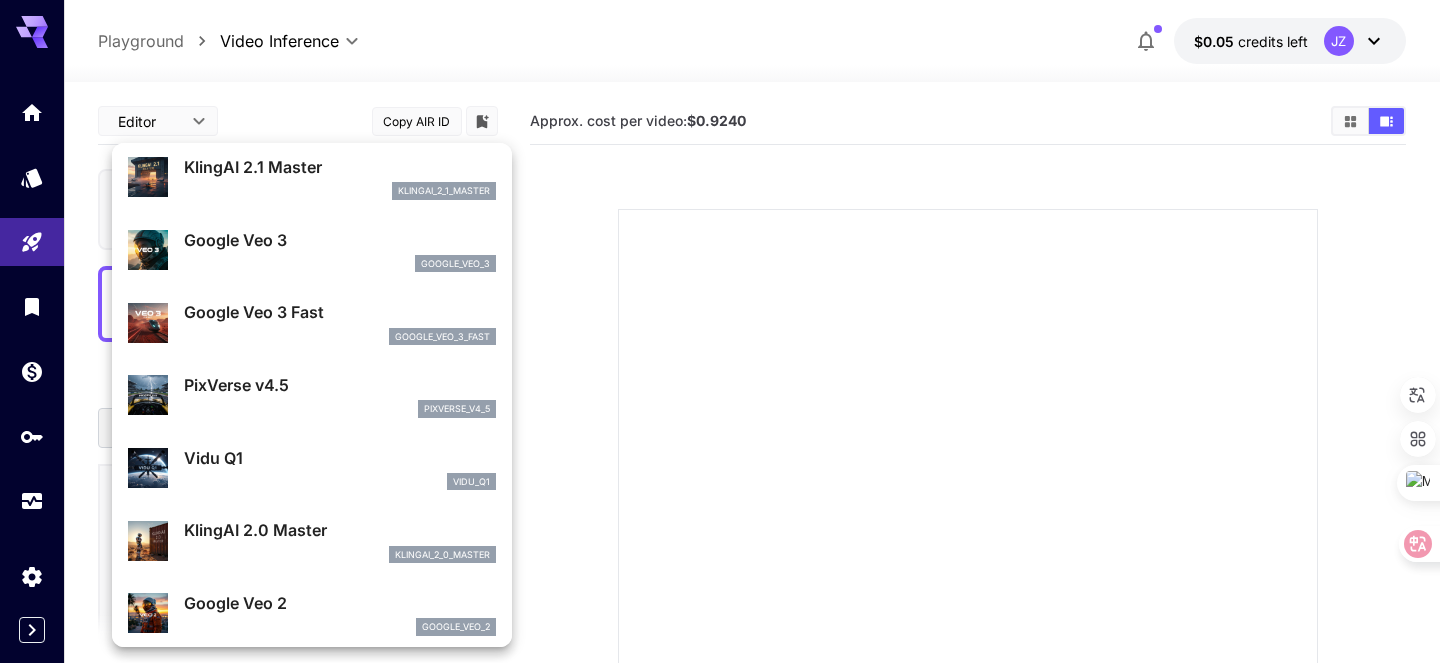 click on "Vidu Q1" at bounding box center (340, 458) 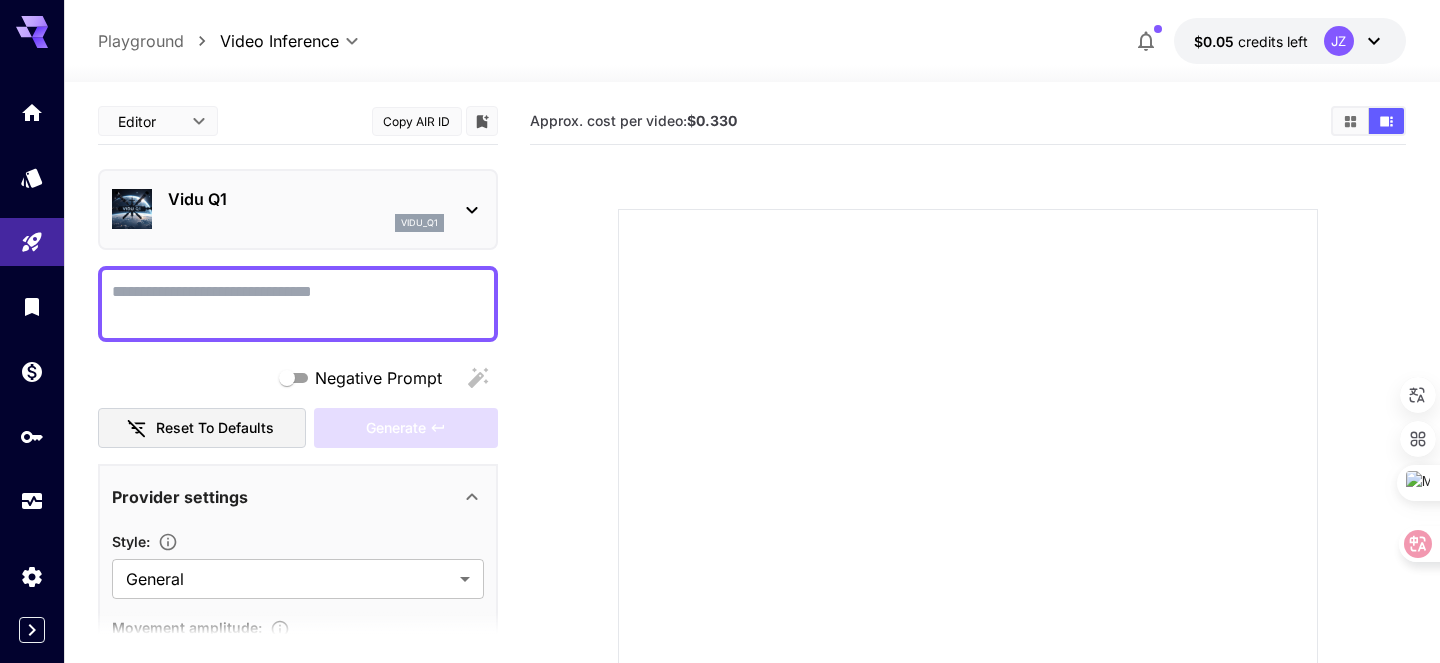 click on "vidu_q1" at bounding box center [306, 223] 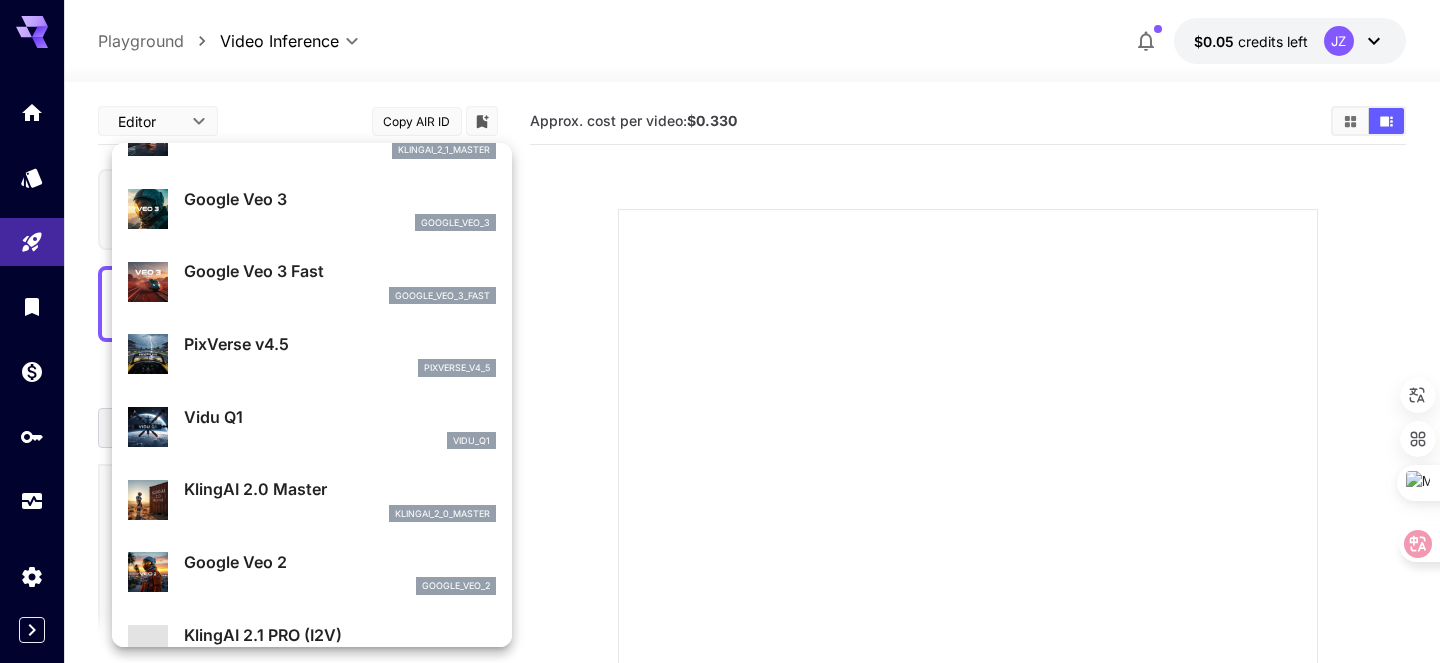 scroll, scrollTop: 264, scrollLeft: 0, axis: vertical 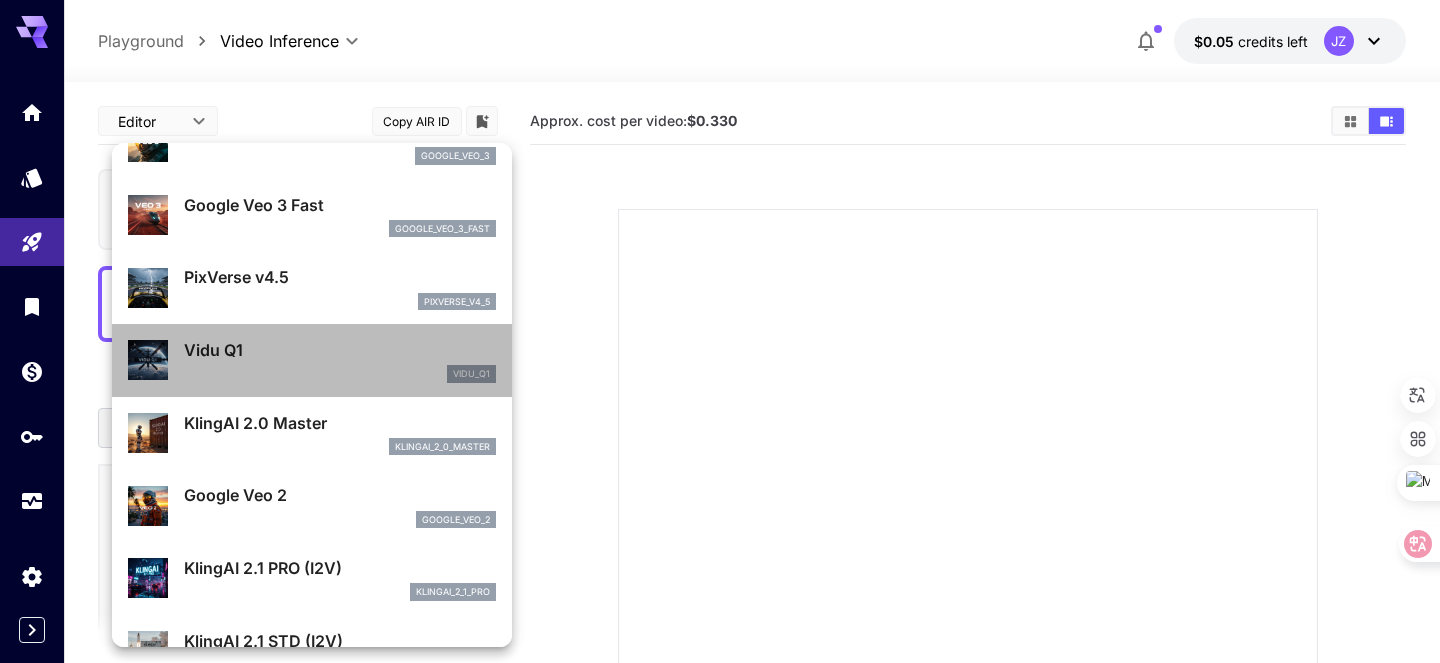 click on "Vidu Q1" at bounding box center (340, 350) 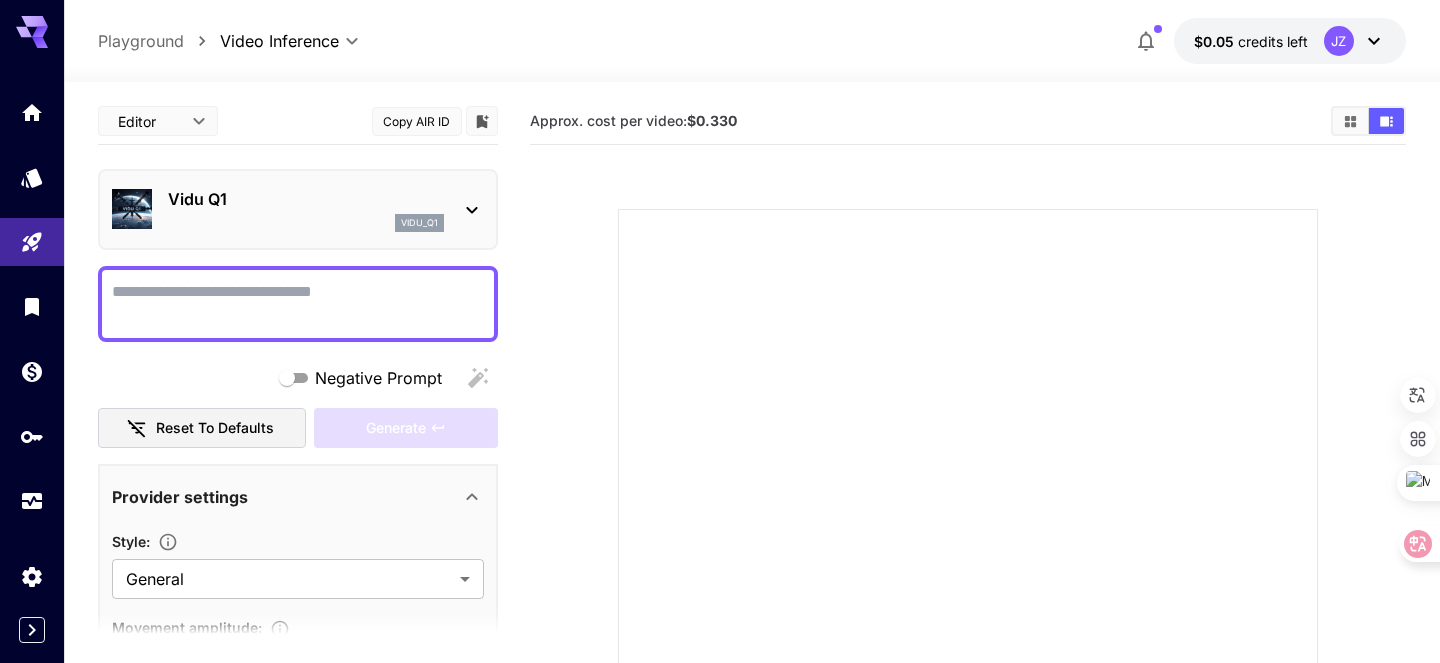 click on "vidu_q1" at bounding box center (306, 223) 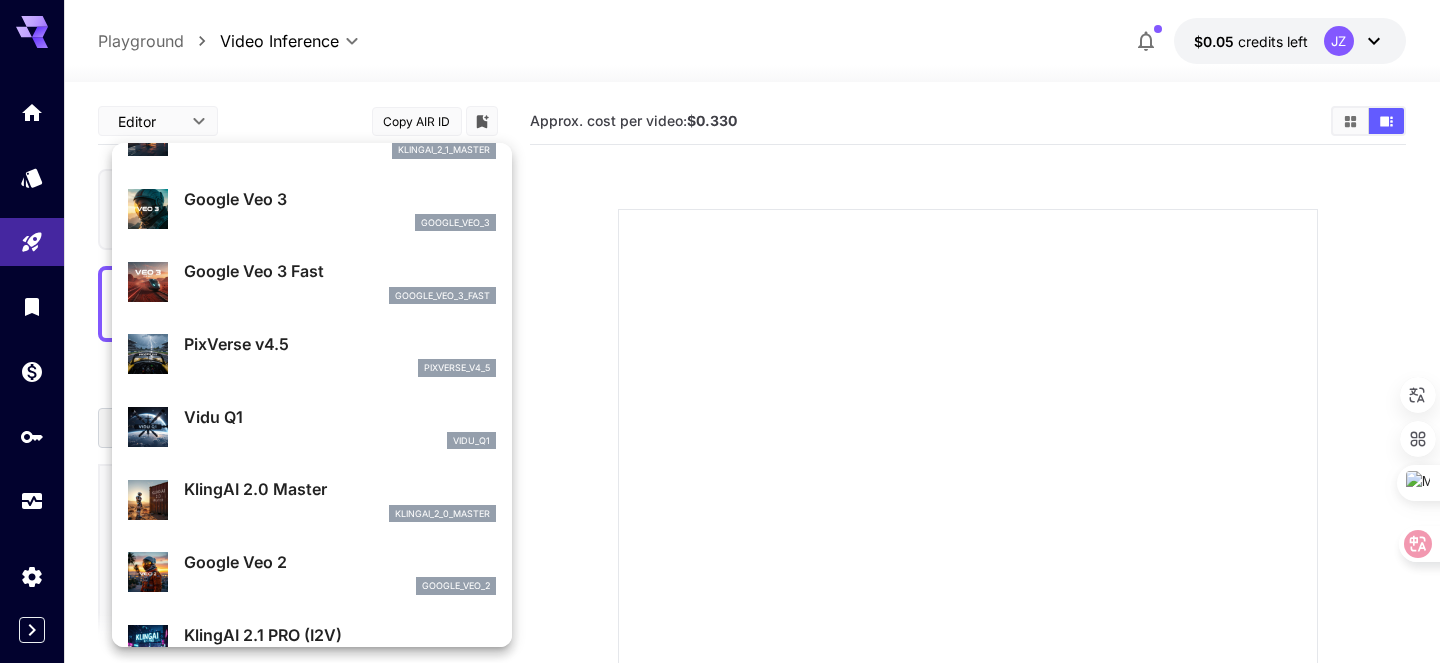 scroll, scrollTop: 203, scrollLeft: 0, axis: vertical 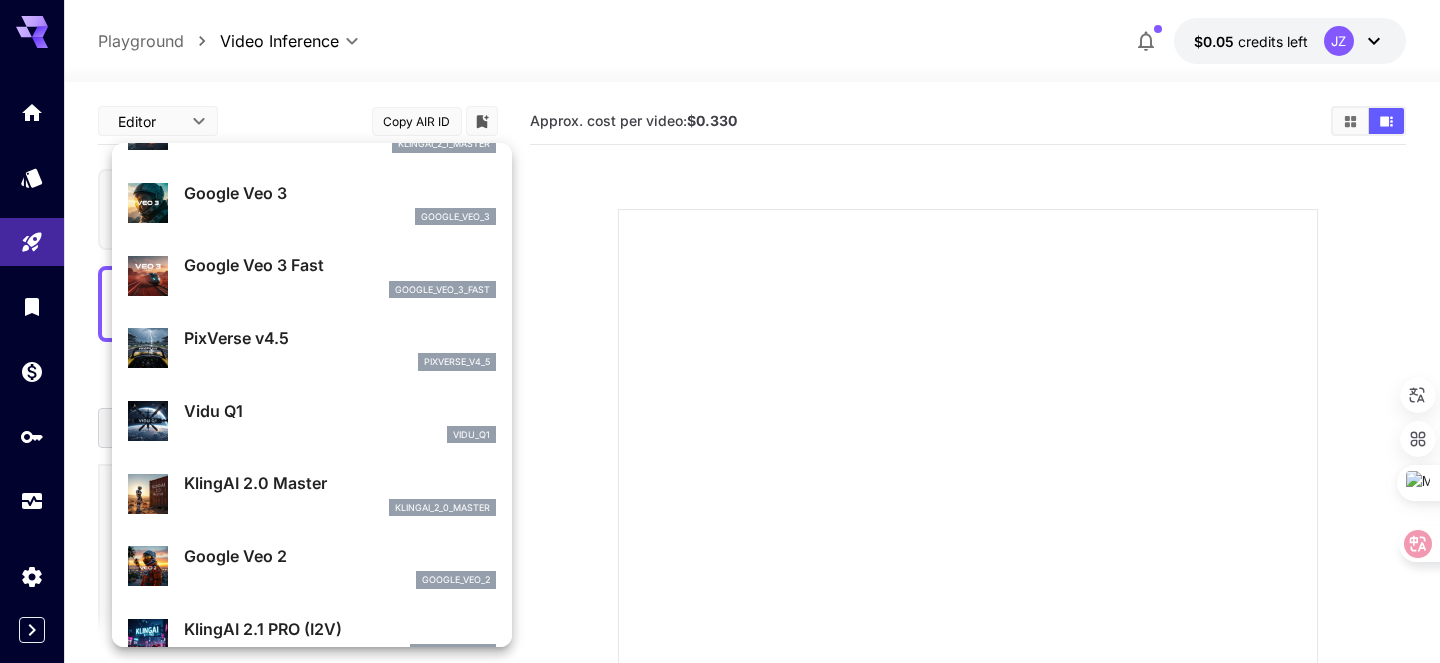 click on "pixverse_v4_5" at bounding box center (340, 362) 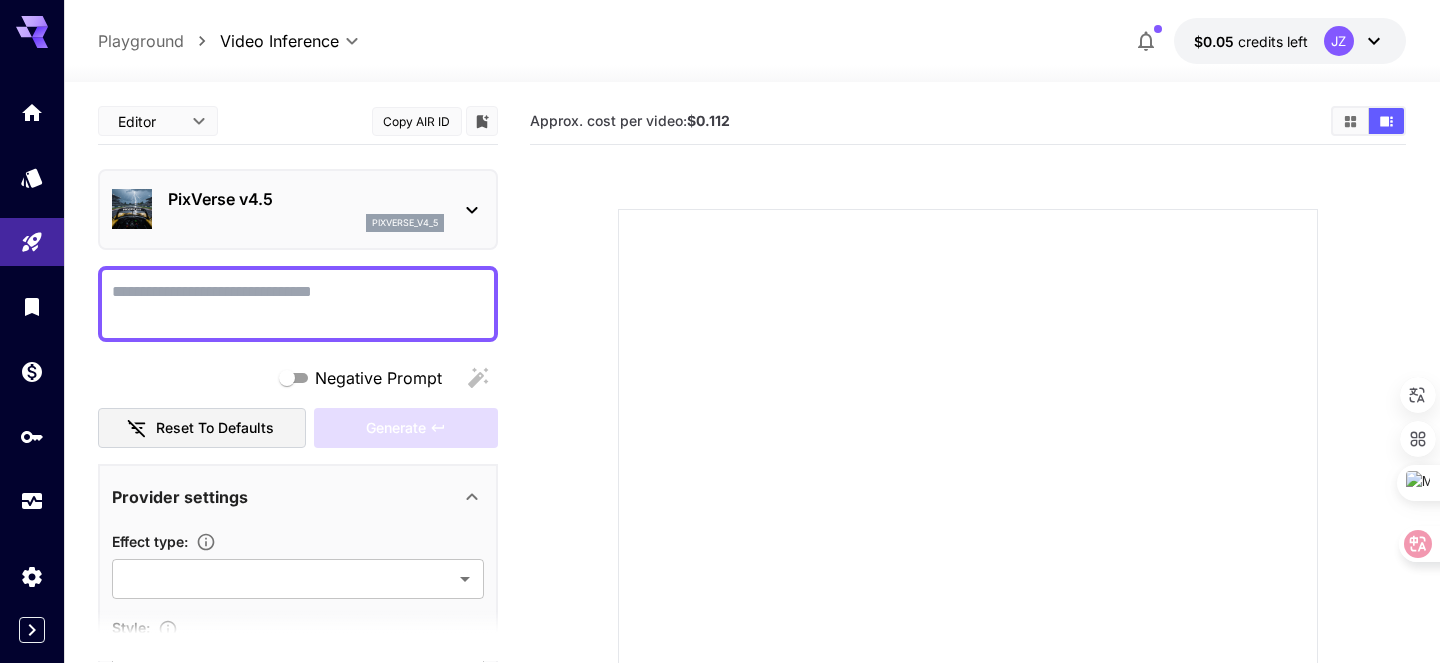 click on "PixVerse v4.5" at bounding box center [306, 199] 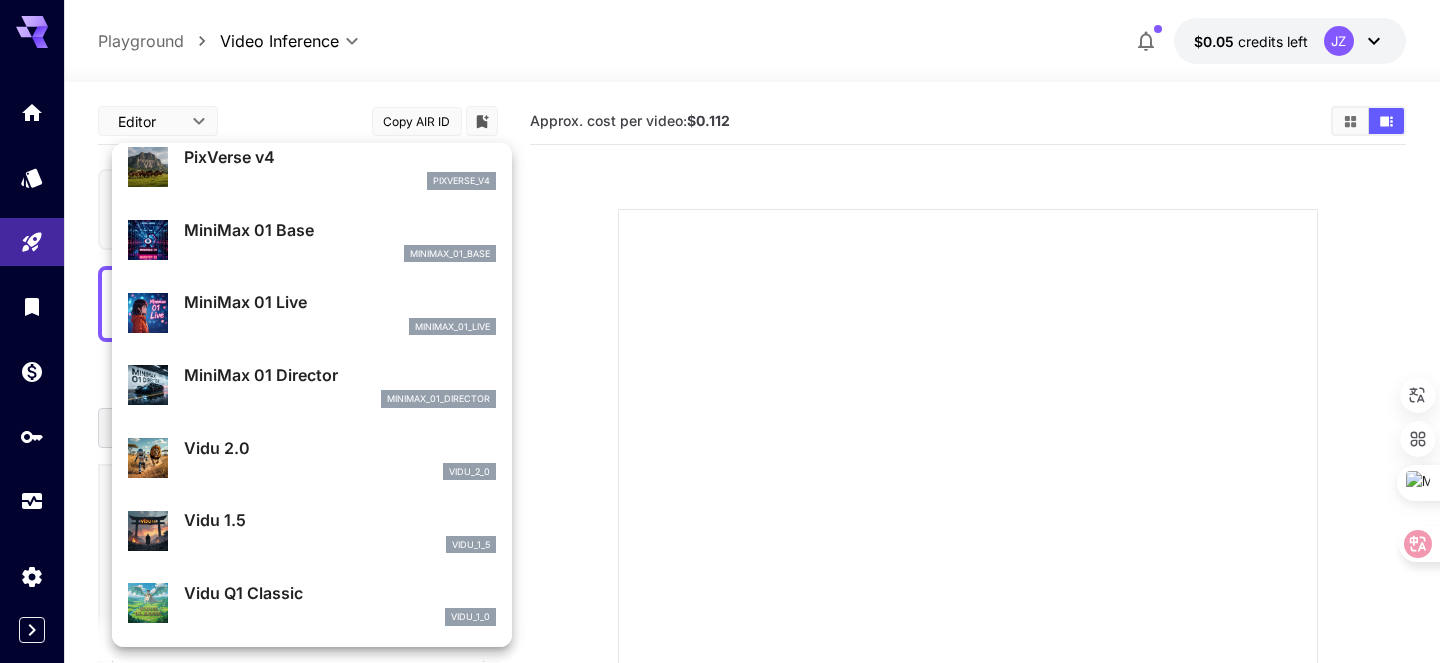 scroll, scrollTop: 1262, scrollLeft: 0, axis: vertical 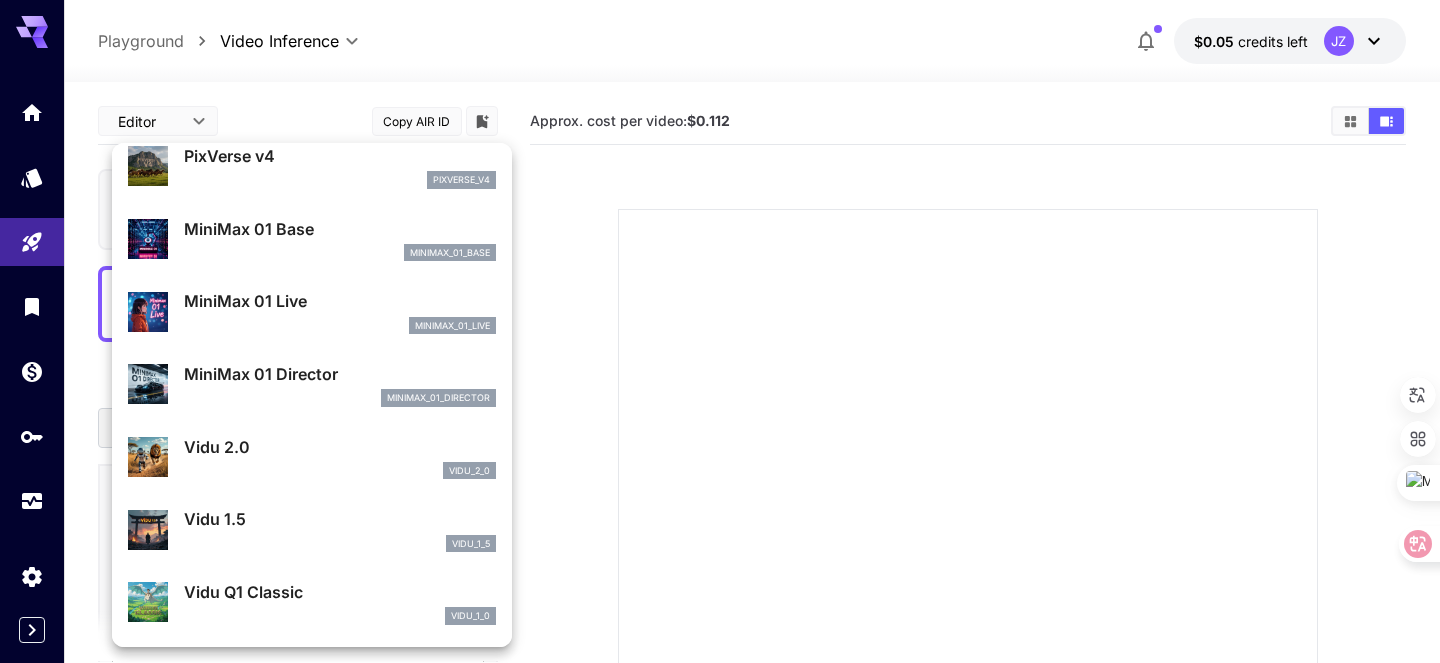 click on "Vidu Q1 Classic" at bounding box center [340, 592] 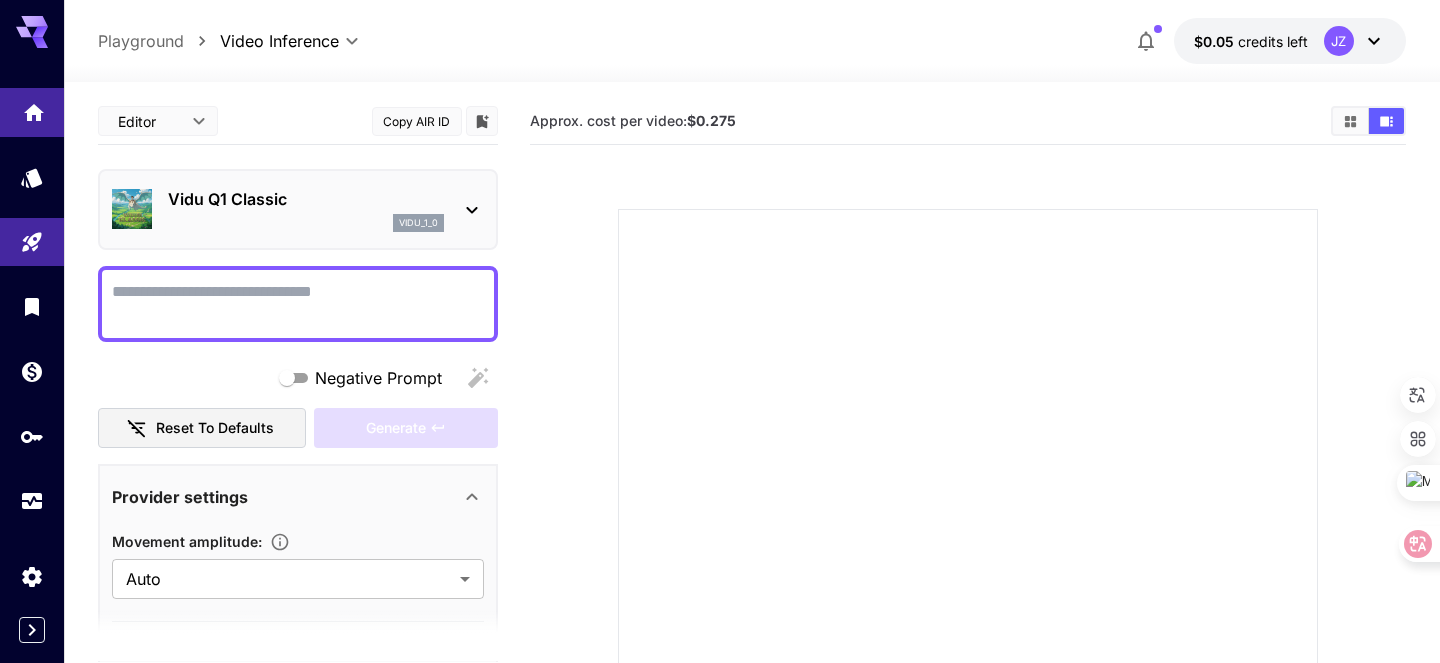 click 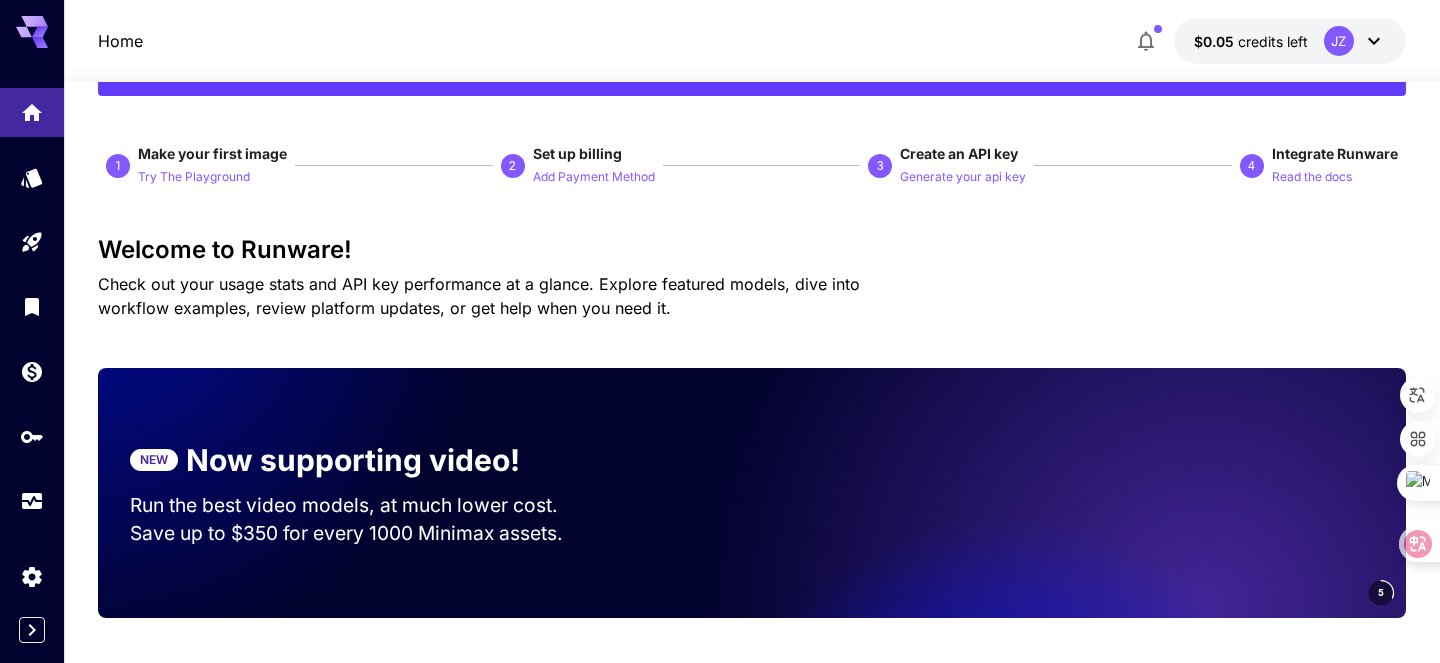 scroll, scrollTop: 107, scrollLeft: 0, axis: vertical 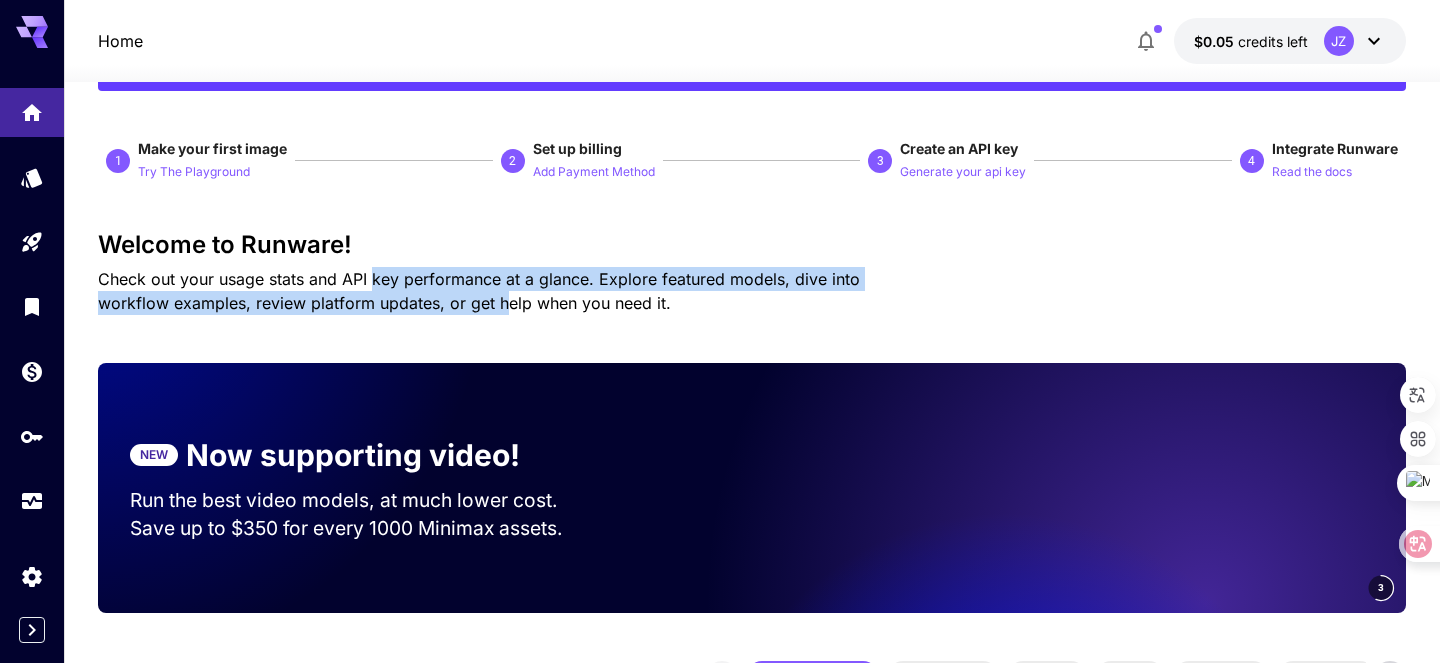 drag, startPoint x: 372, startPoint y: 283, endPoint x: 425, endPoint y: 294, distance: 54.129475 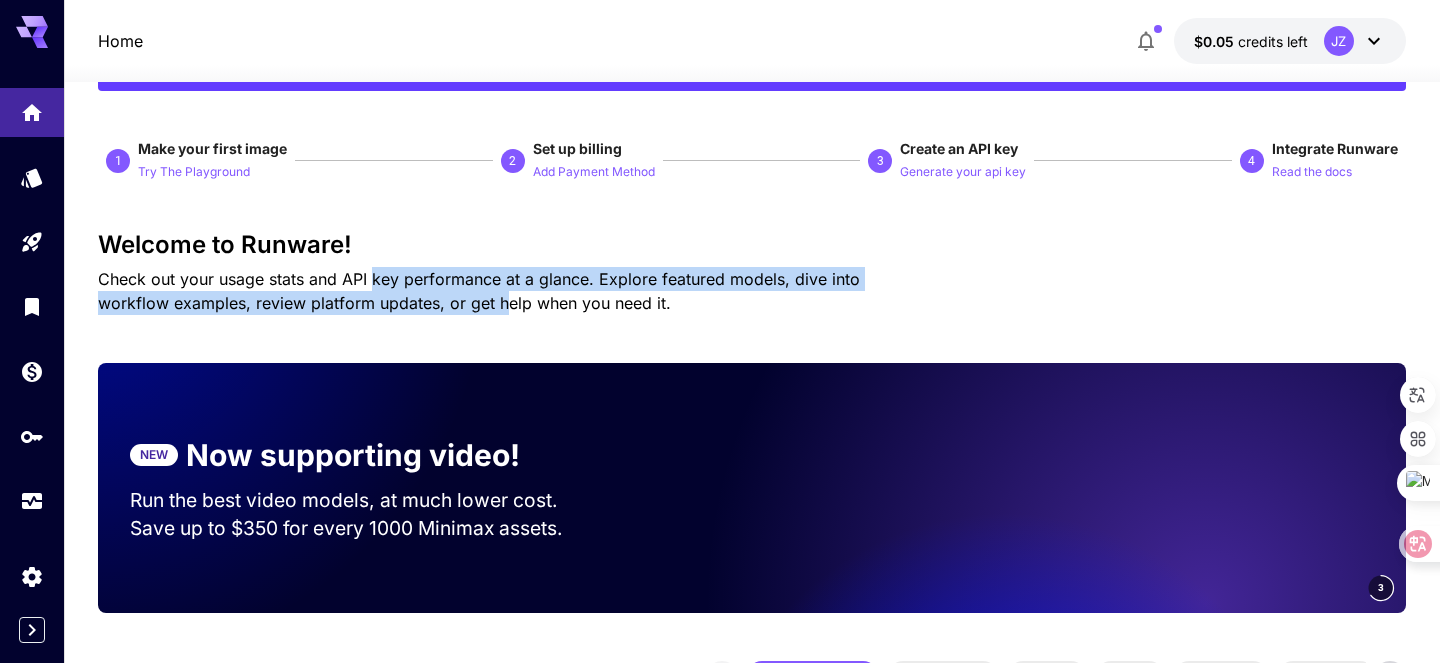 click on "Check out your usage stats and API key performance at a glance. Explore featured models, dive into workflow examples, review platform updates, or get help when you need it." at bounding box center [479, 291] 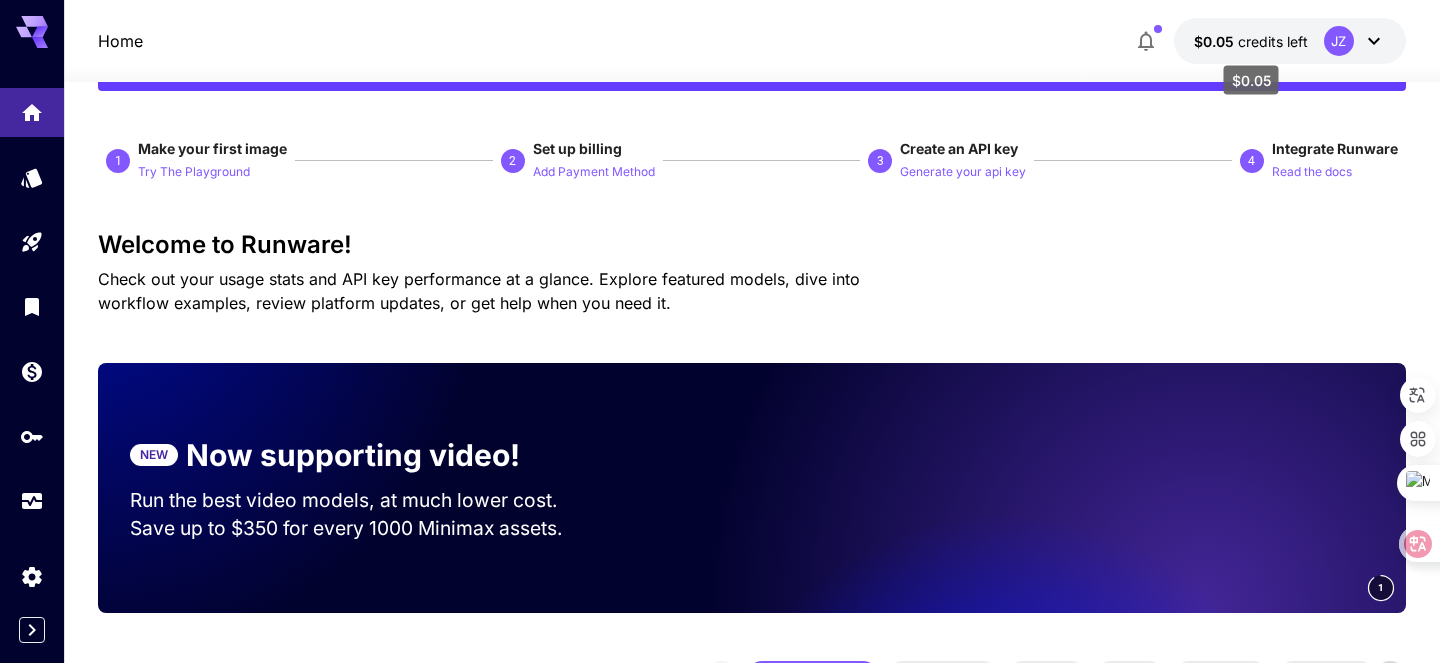 click on "credits left" at bounding box center [1273, 41] 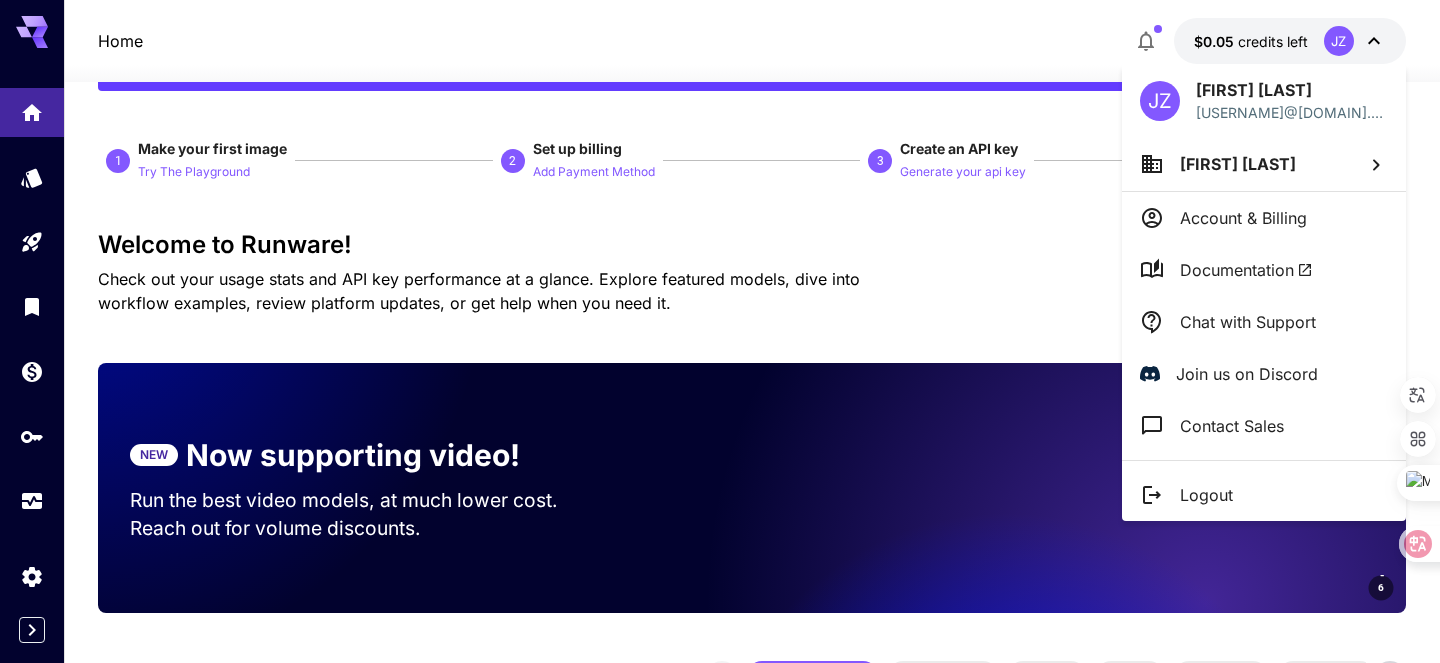 click at bounding box center (720, 331) 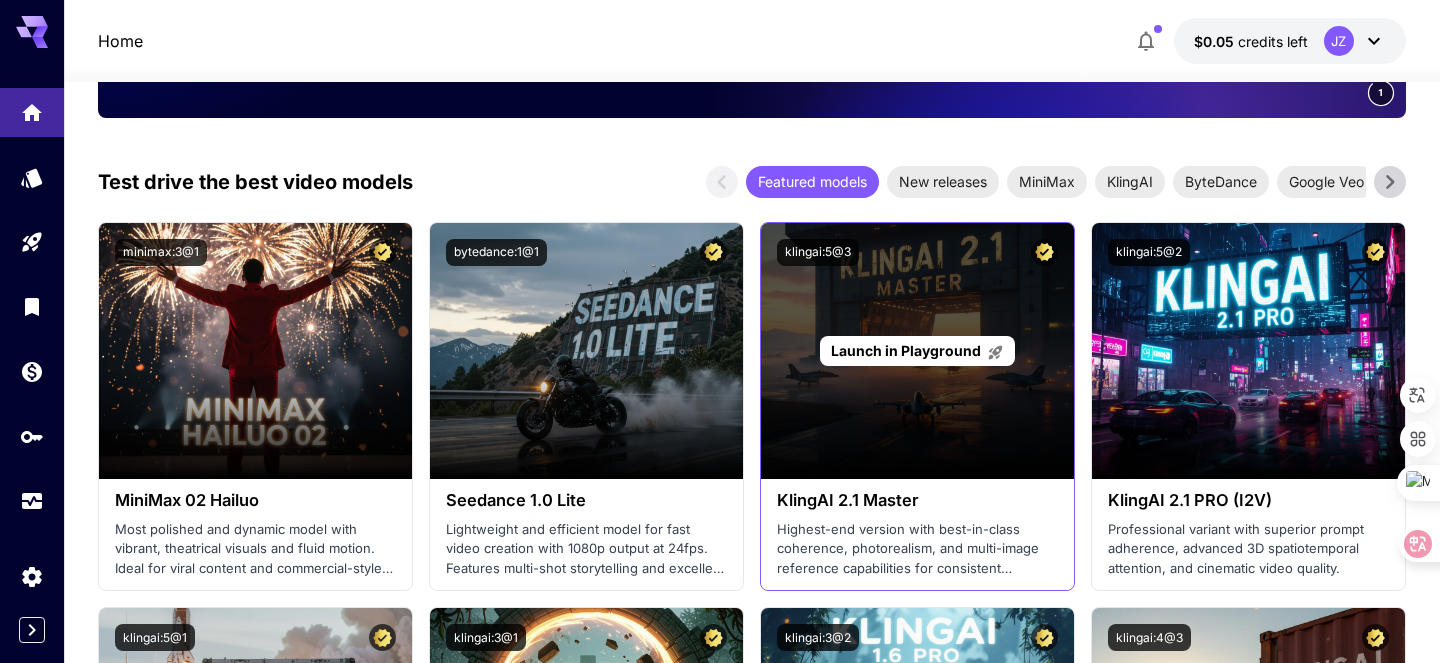 scroll, scrollTop: 605, scrollLeft: 0, axis: vertical 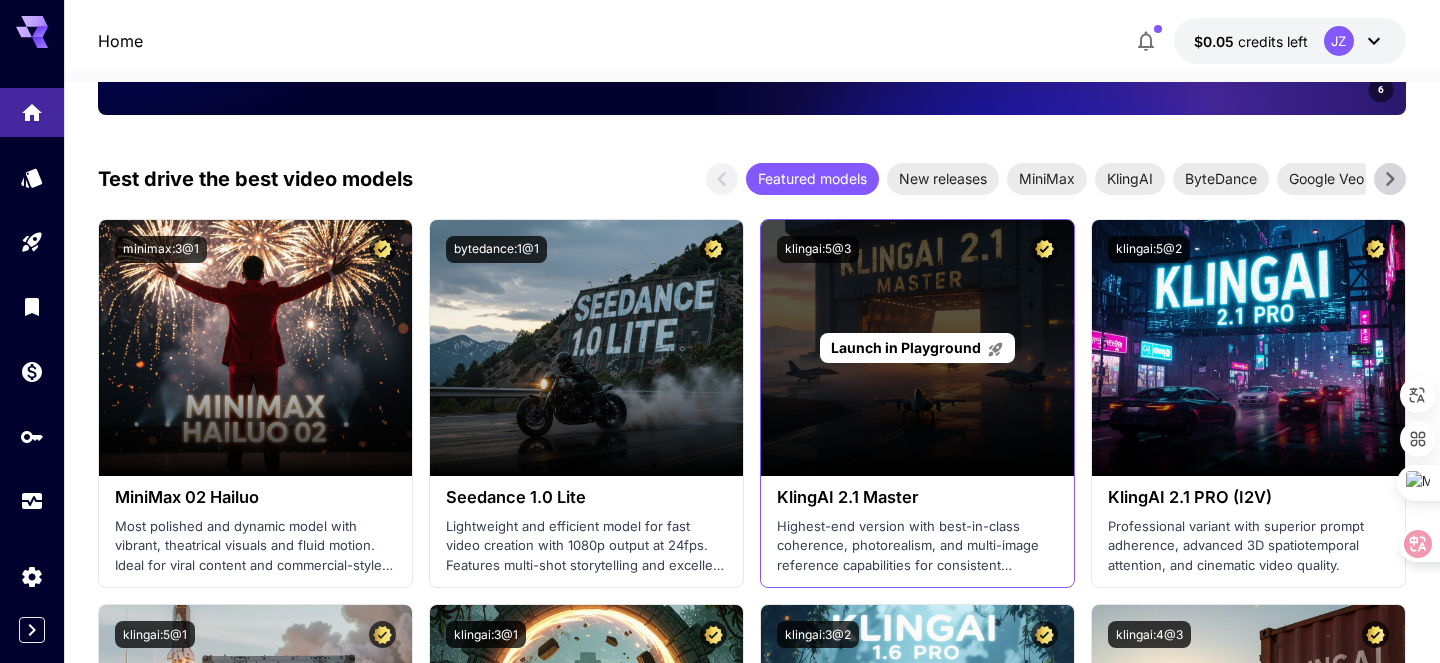 click on "Launch in Playground" at bounding box center [917, 348] 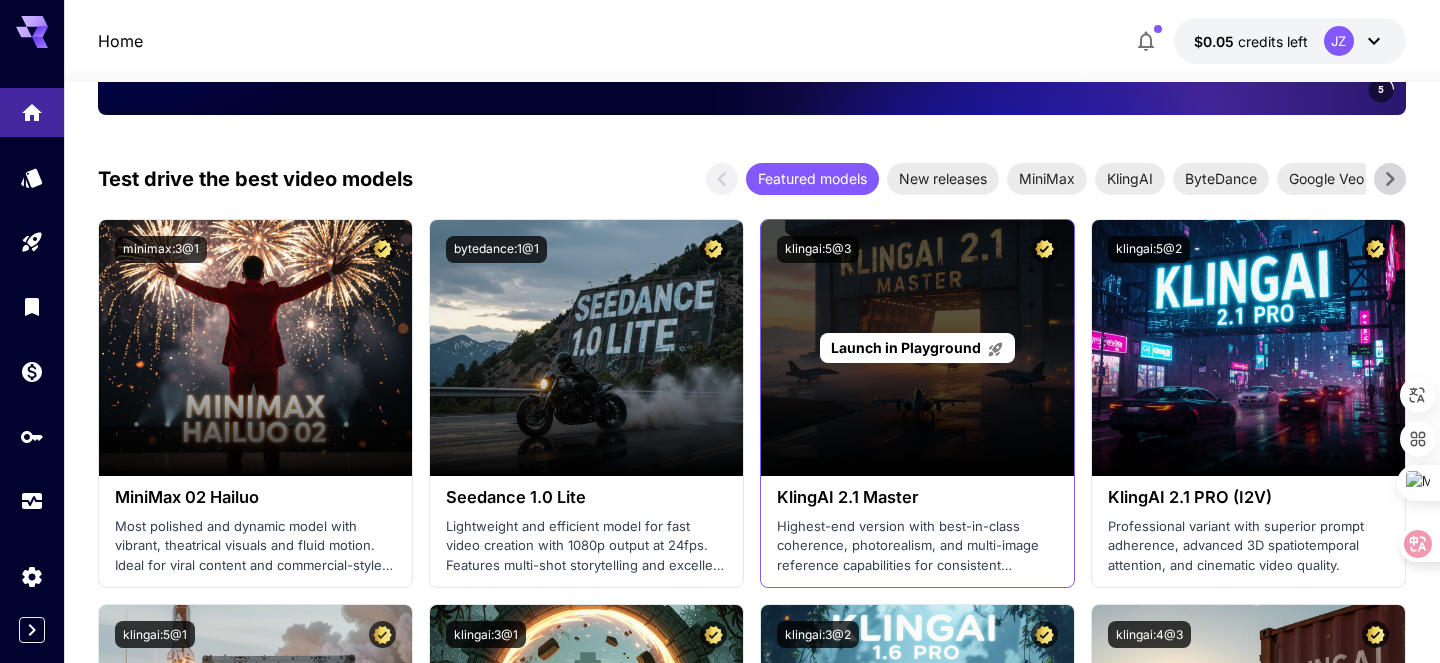 click on "Launch in Playground" at bounding box center (917, 348) 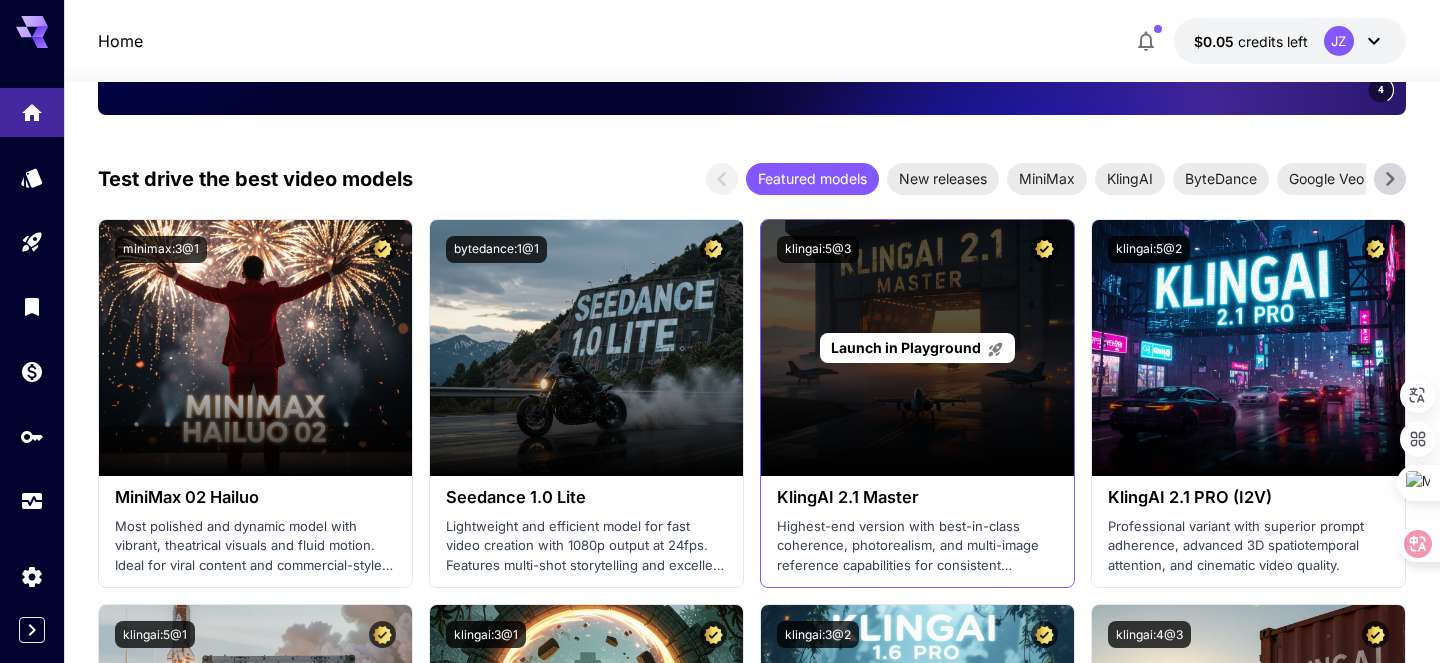 click on "Launch in Playground" at bounding box center [906, 347] 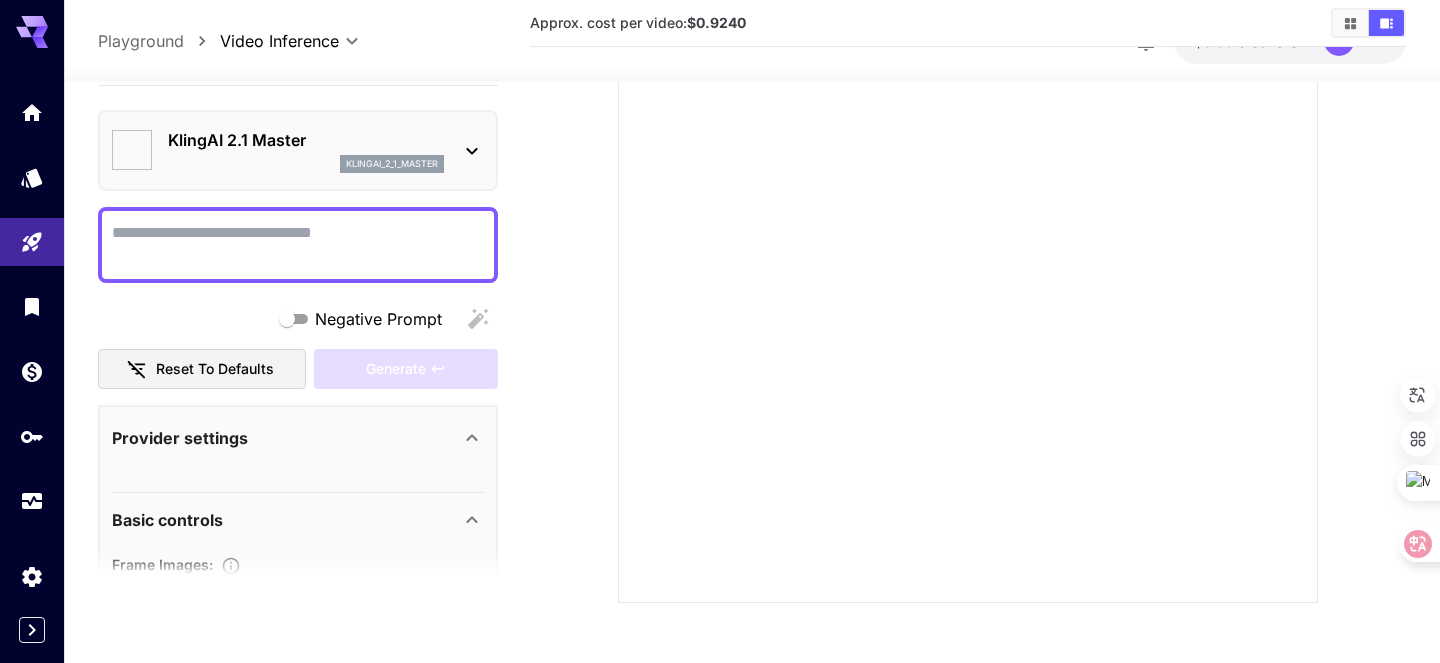 type on "**" 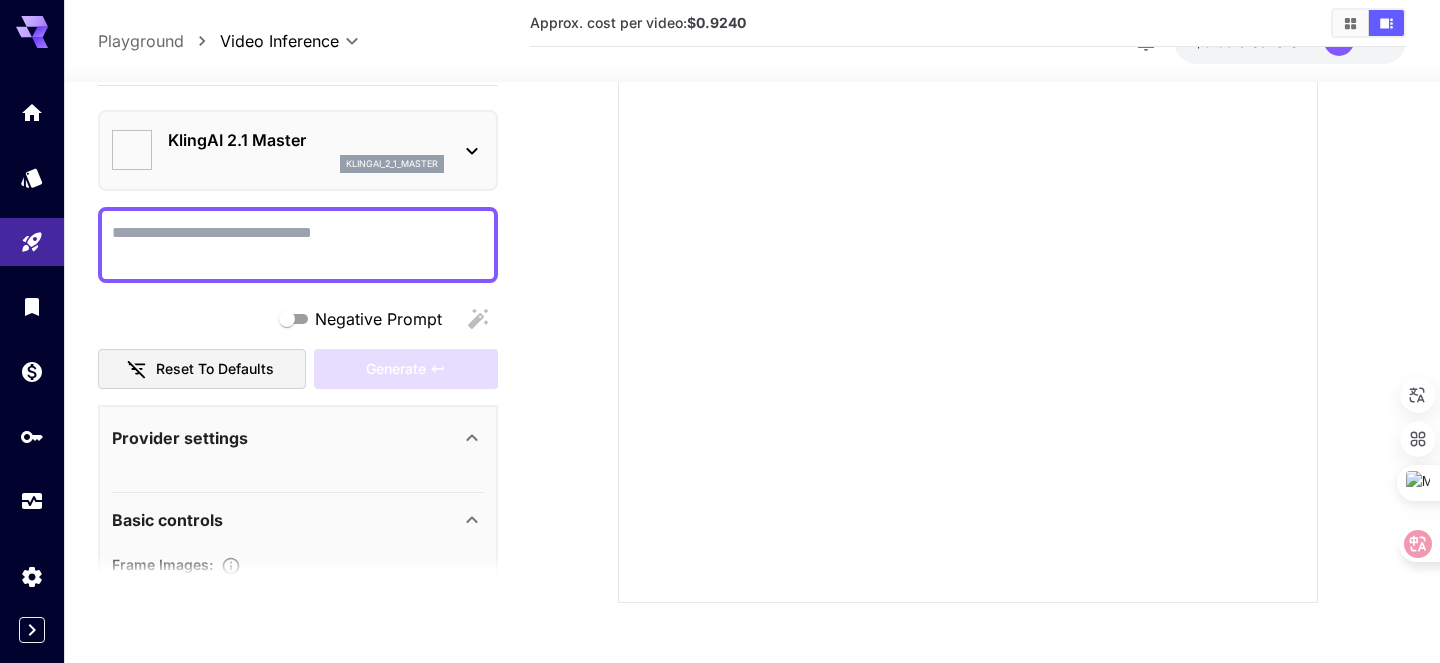 scroll, scrollTop: 306, scrollLeft: 0, axis: vertical 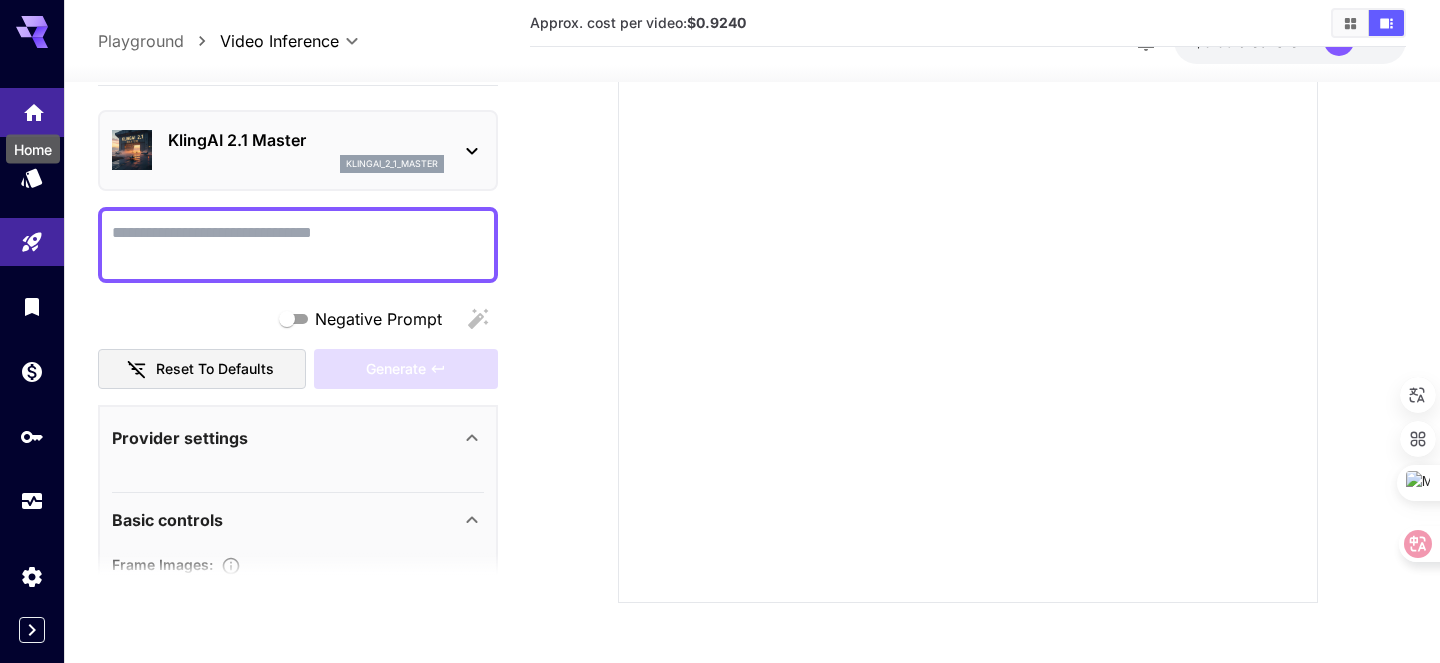 click 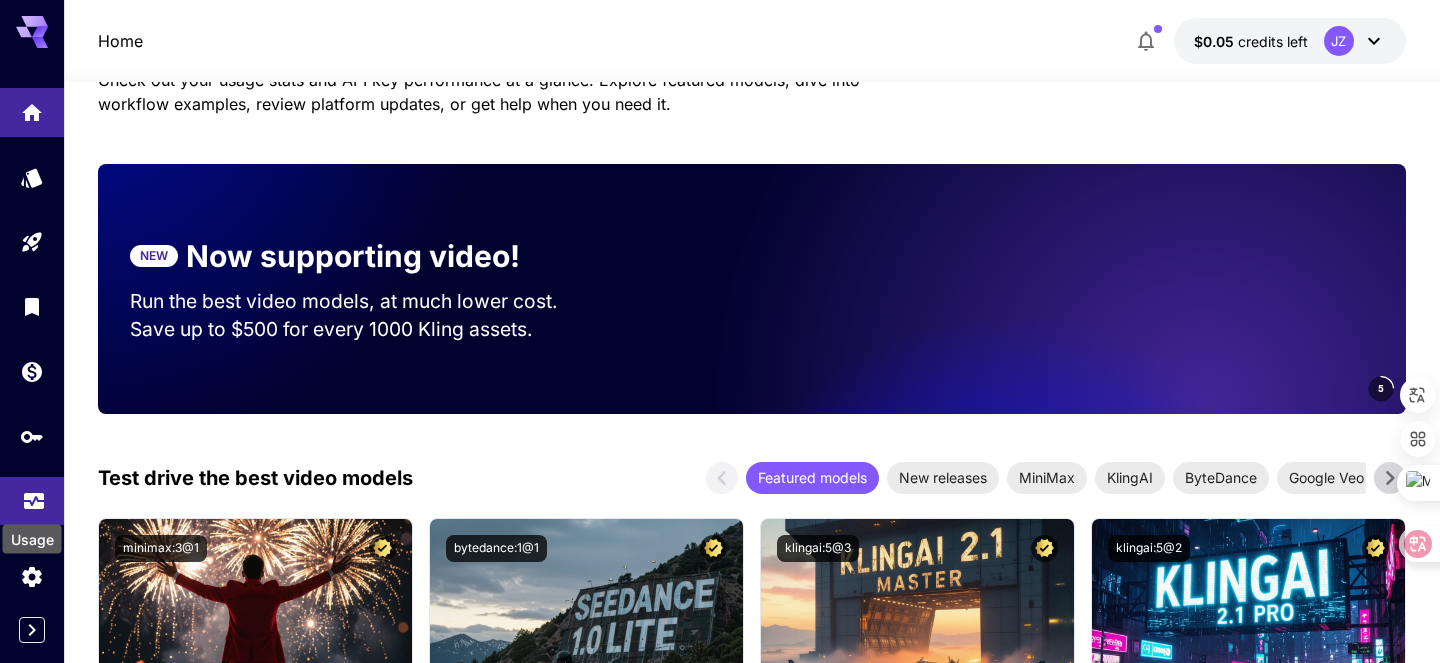 click 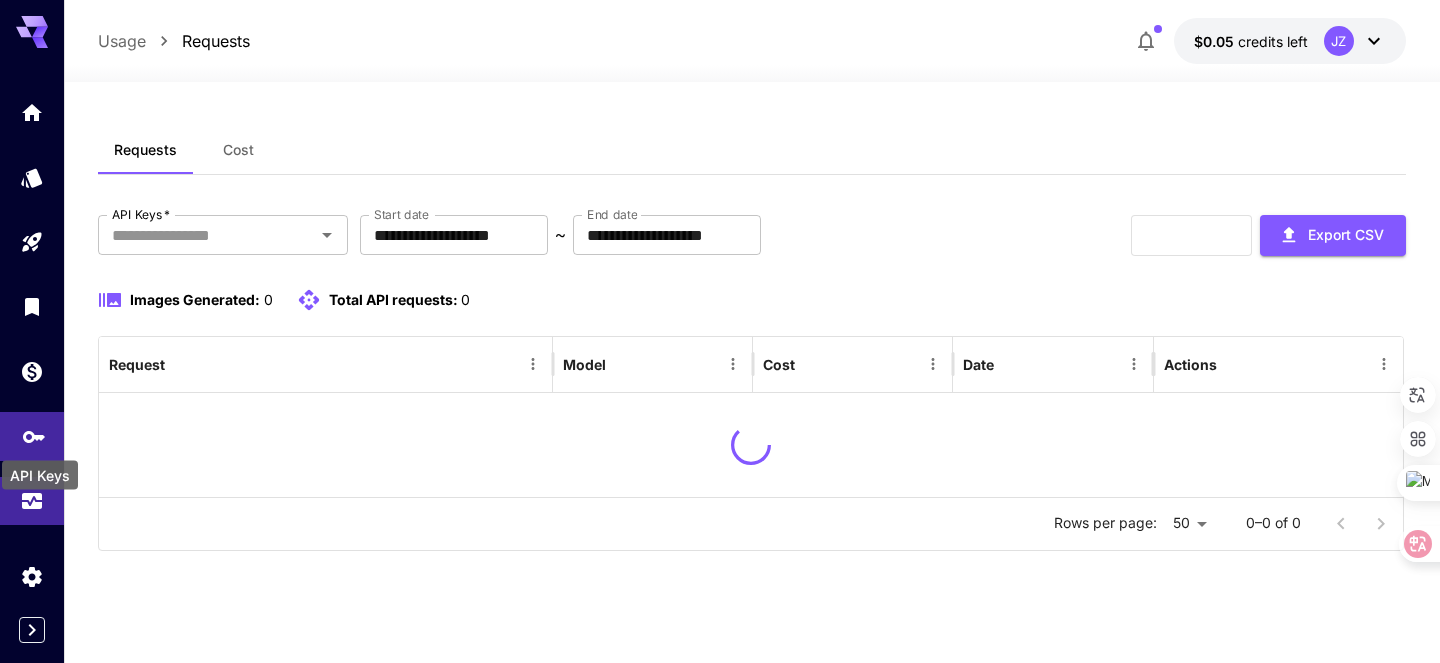 click 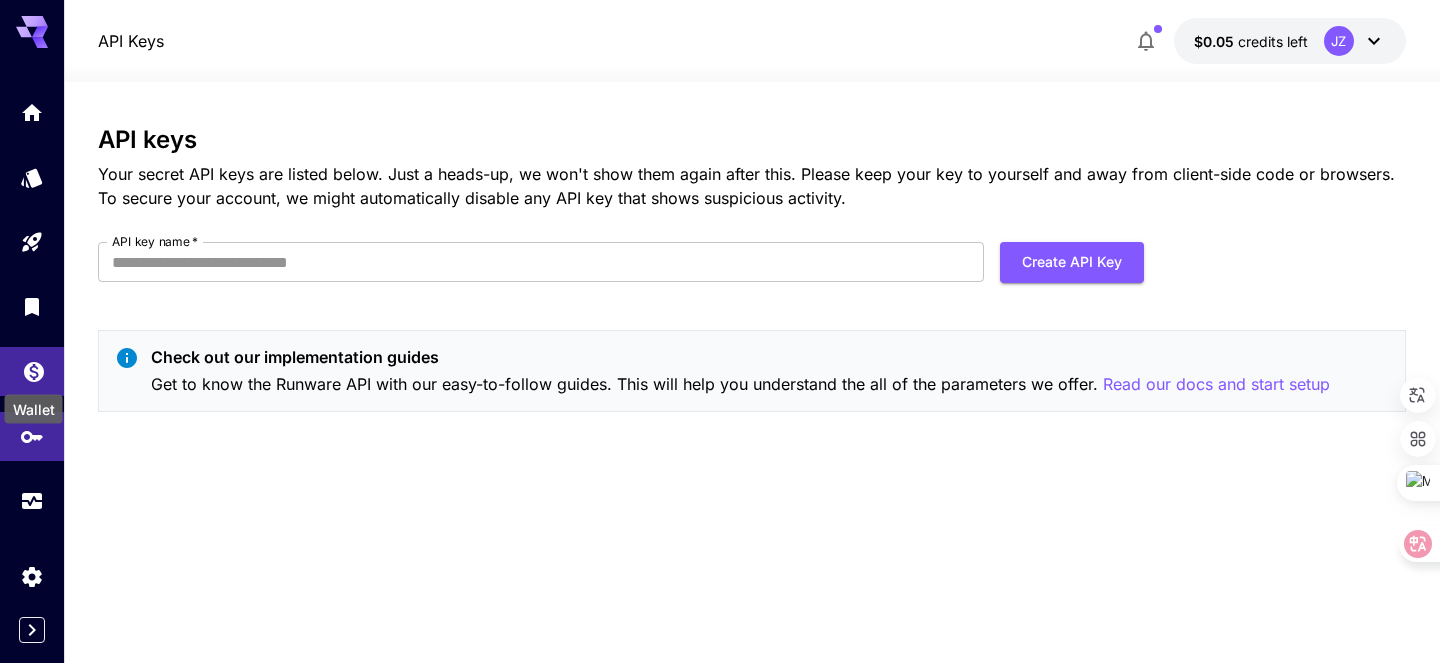 click 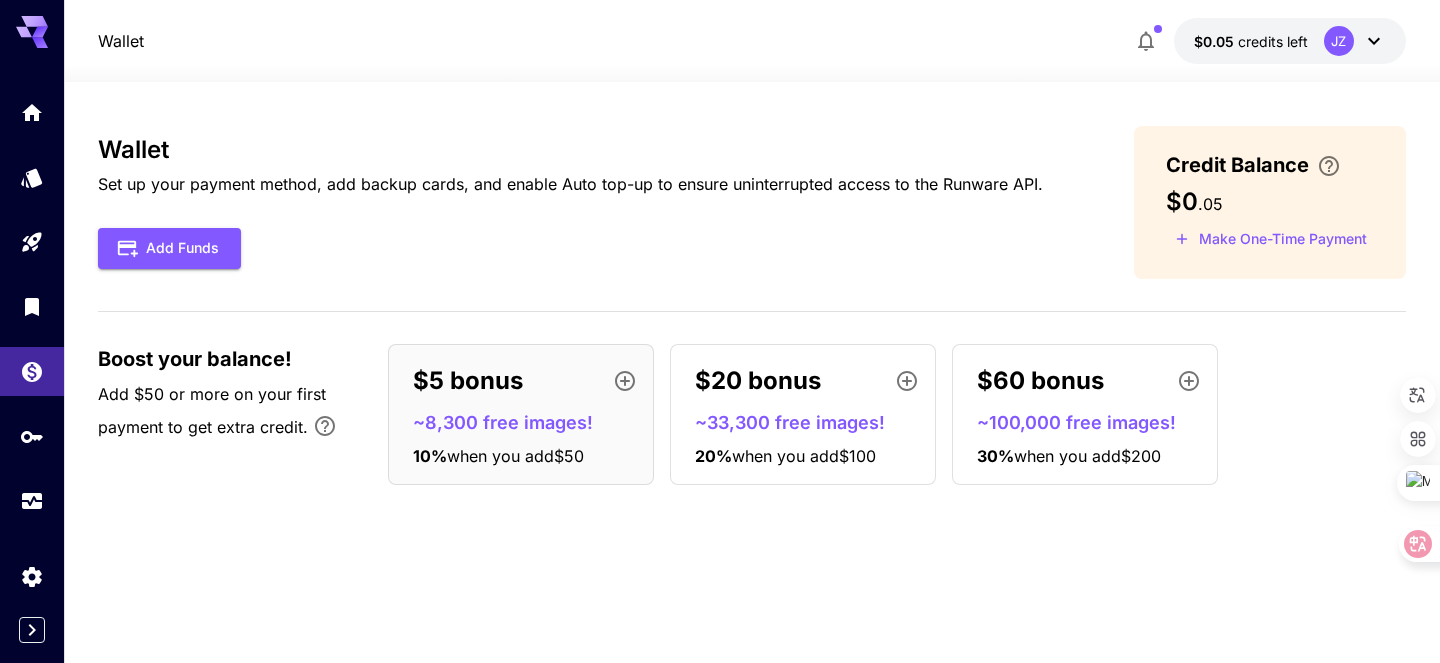 click on "Wallet Set up your payment method, add backup cards, and enable Auto top-up to ensure uninterrupted access to the Runware API. Add Funds Credit Balance $0 . 05 Make One-Time Payment Boost your balance! Add $50 or more on your first payment to get extra credit. $5 bonus ~8,300 free images!   10 %  when you add  $50 $20 bonus ~33,300 free images!   20 %  when you add  $100 $60 bonus ~100,000 free images!   30 %  when you add  $200" at bounding box center [751, 313] 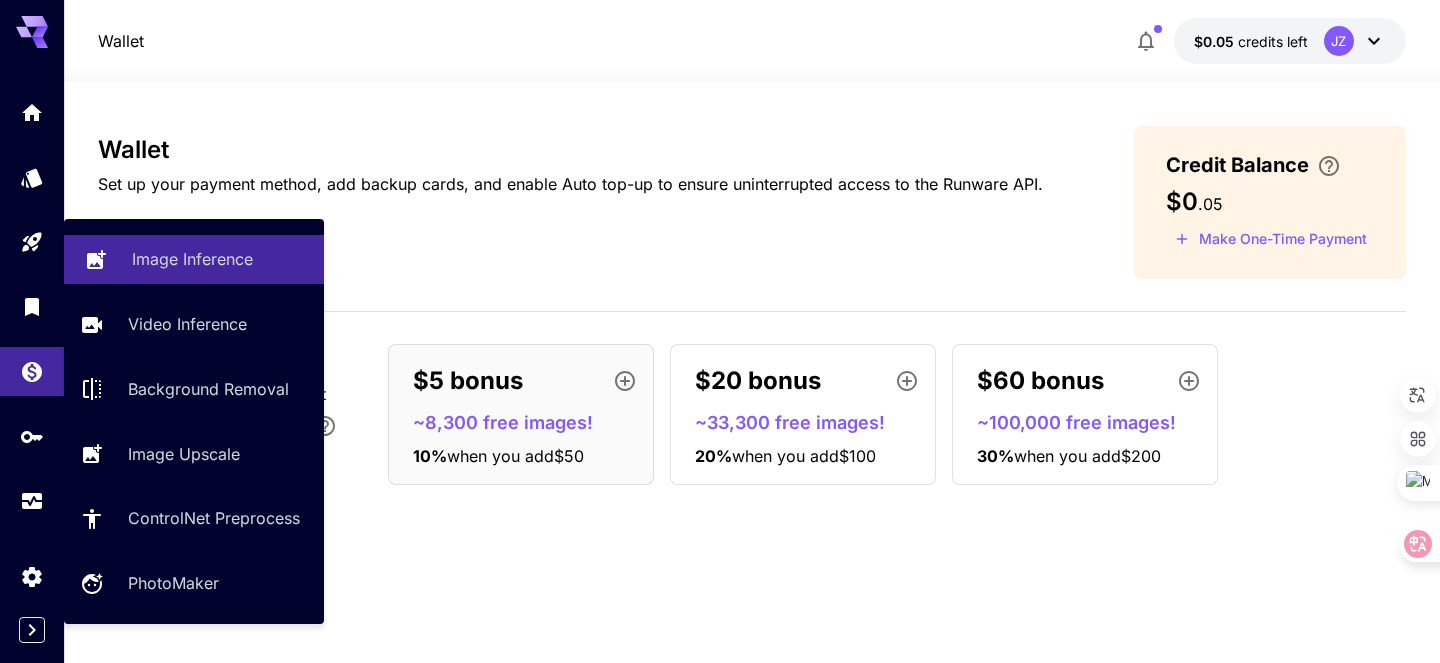 click on "Image Inference" at bounding box center [192, 259] 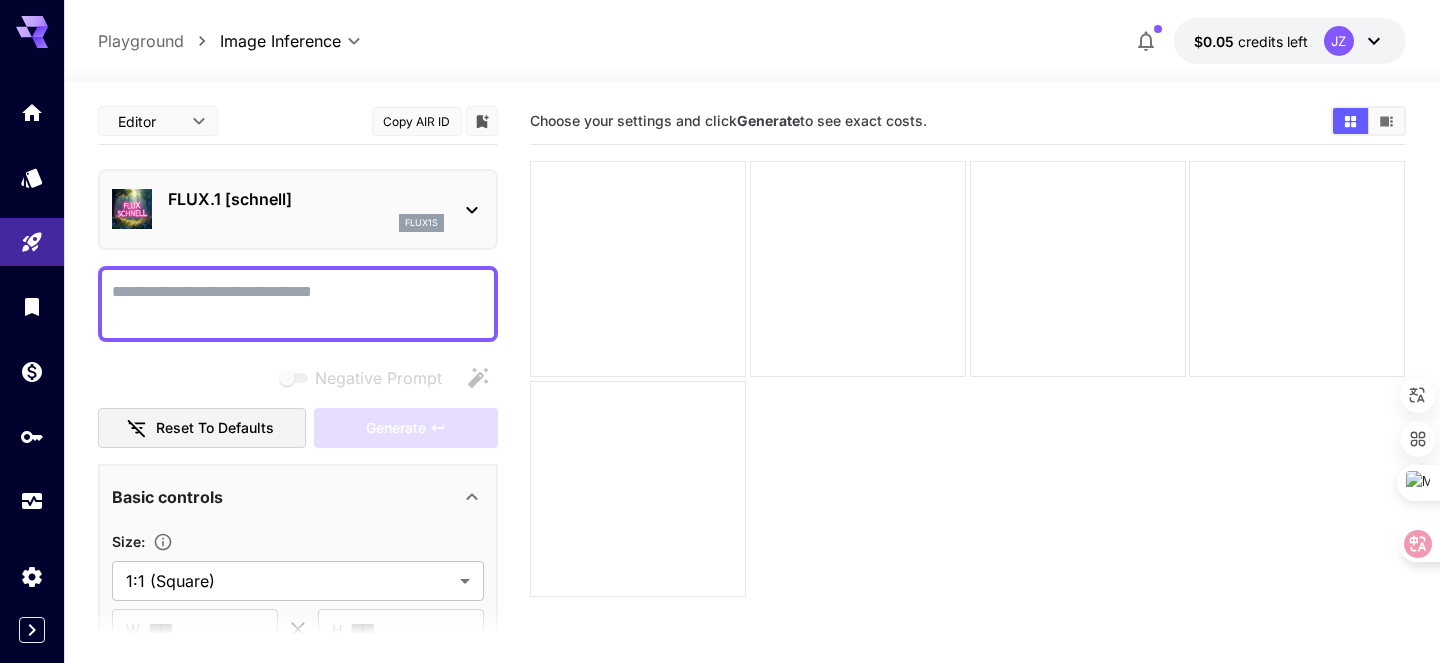 click on "flux1s" at bounding box center [306, 223] 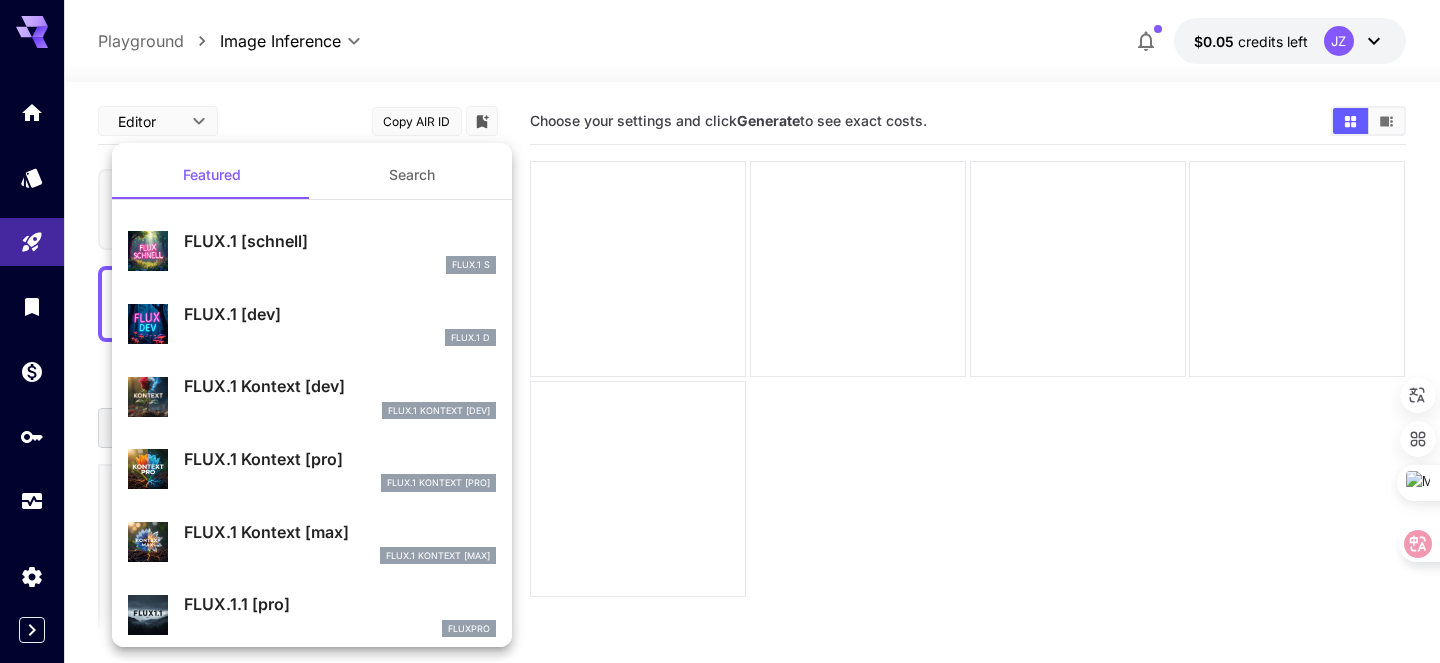click on "FLUX.1 [dev] FLUX.1 D" at bounding box center [312, 324] 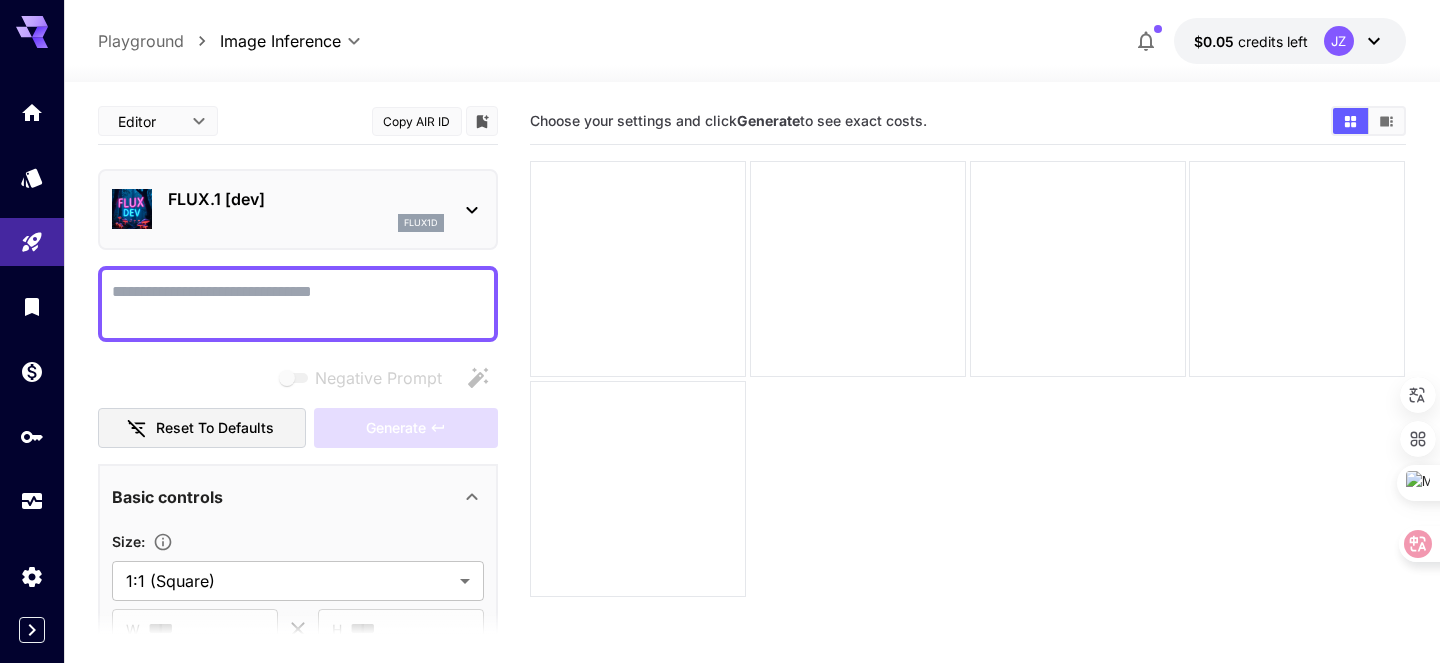 click on "Negative Prompt" at bounding box center [298, 304] 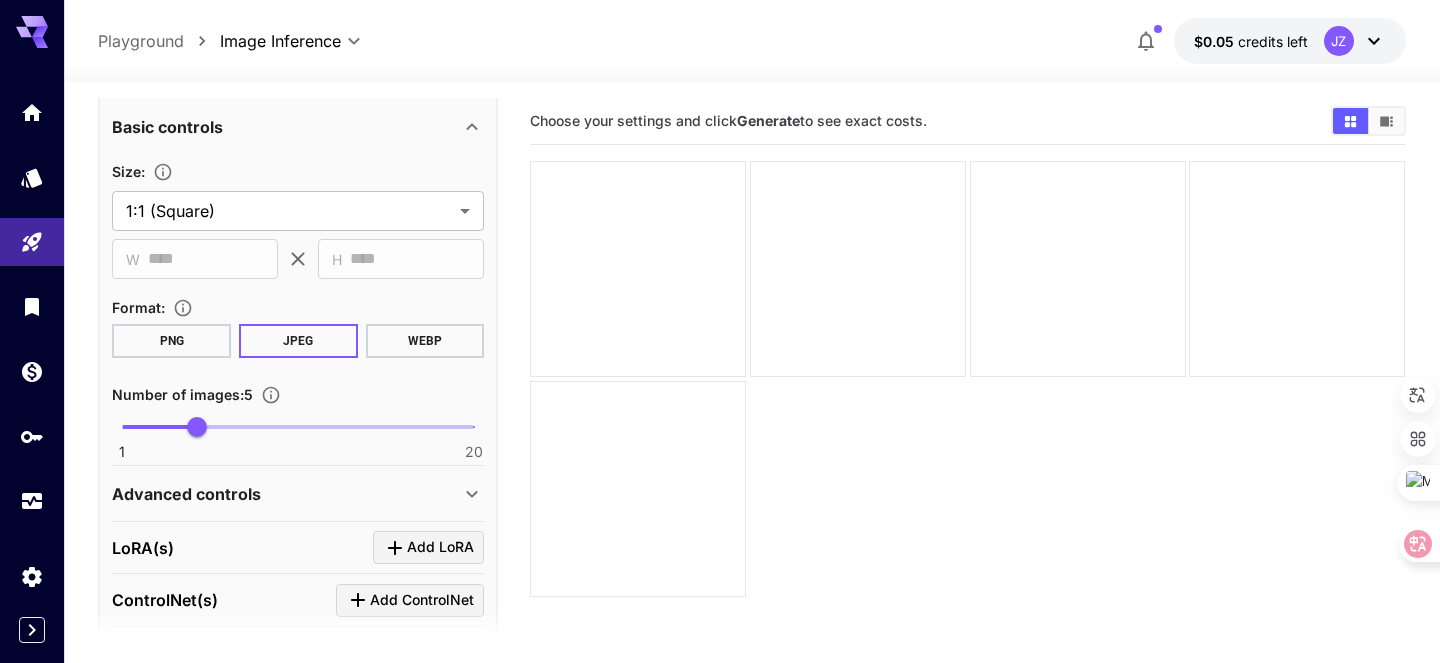 scroll, scrollTop: 377, scrollLeft: 0, axis: vertical 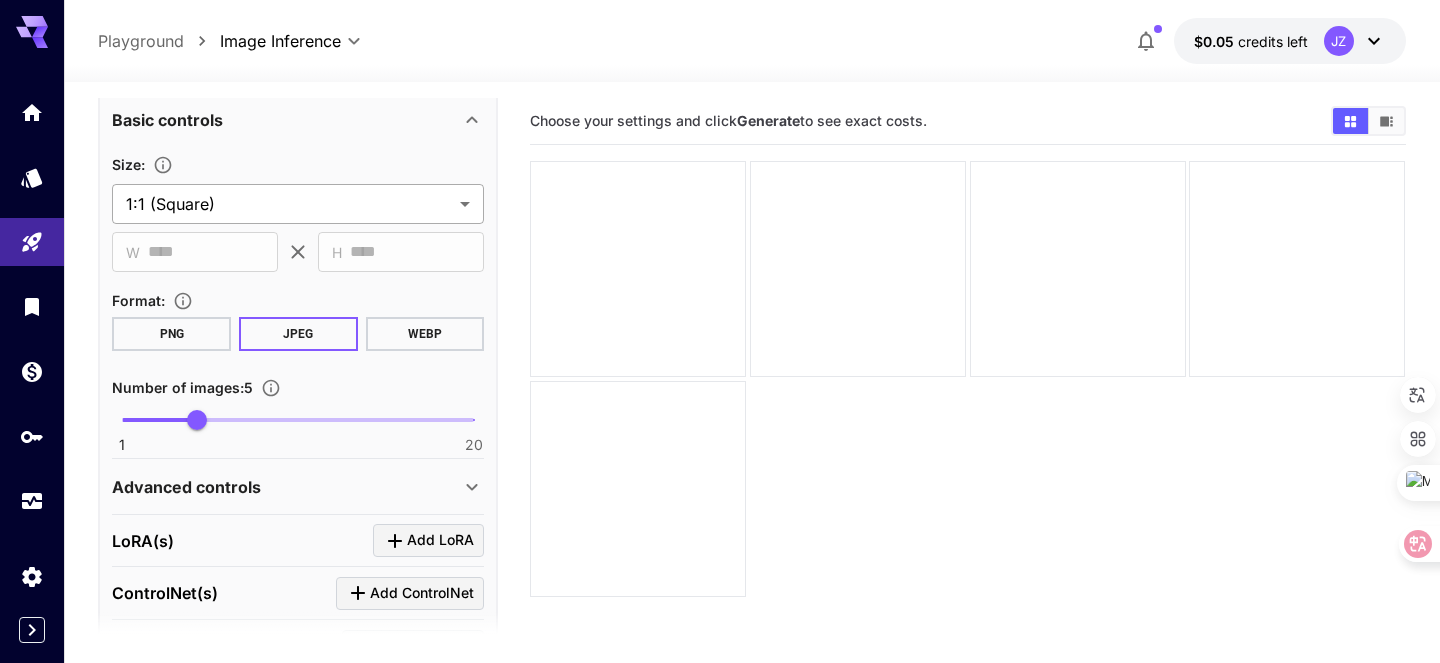 click on "**********" at bounding box center [720, 410] 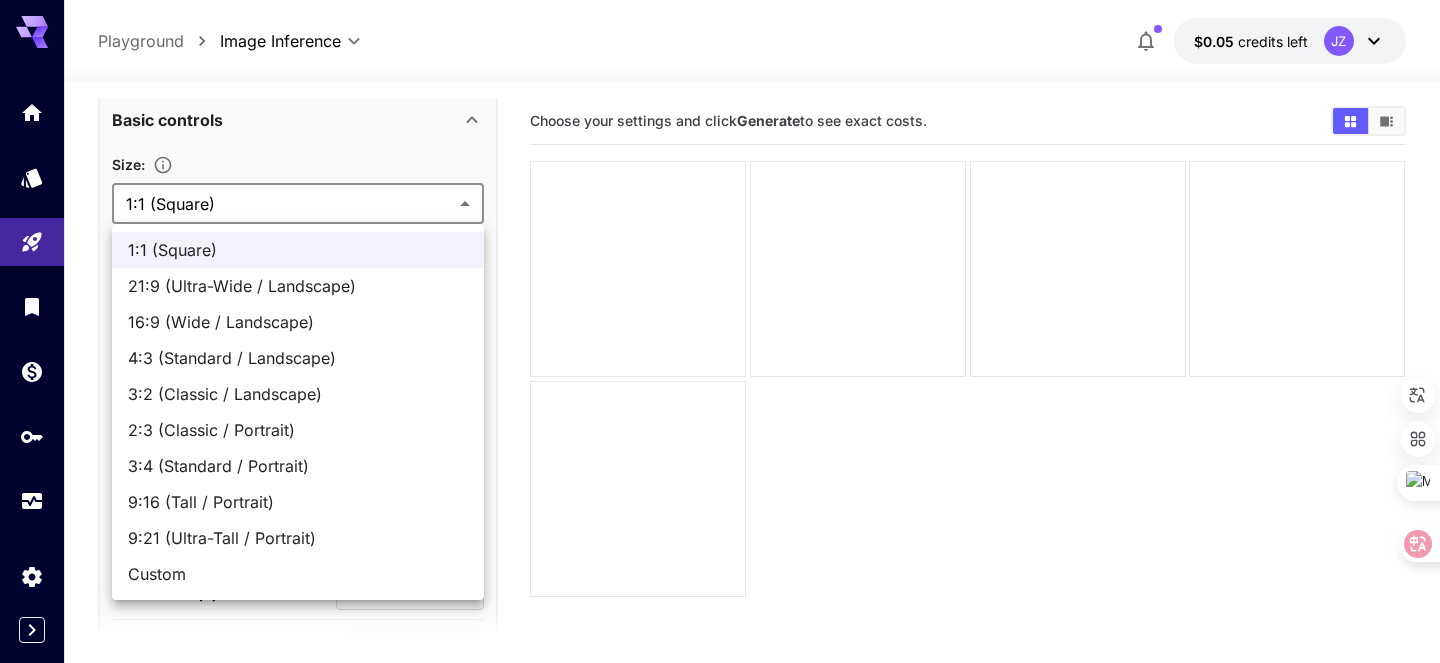 click on "16:9 (Wide / Landscape)" at bounding box center [298, 322] 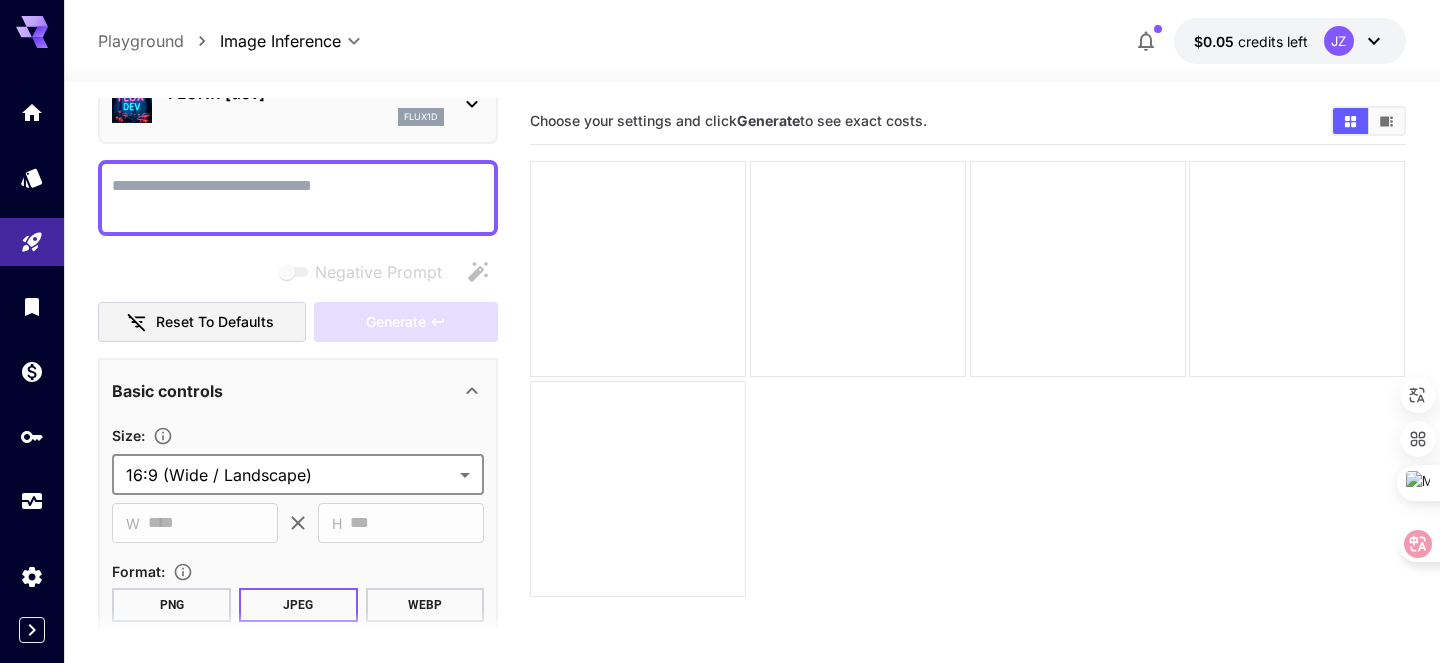 scroll, scrollTop: 0, scrollLeft: 0, axis: both 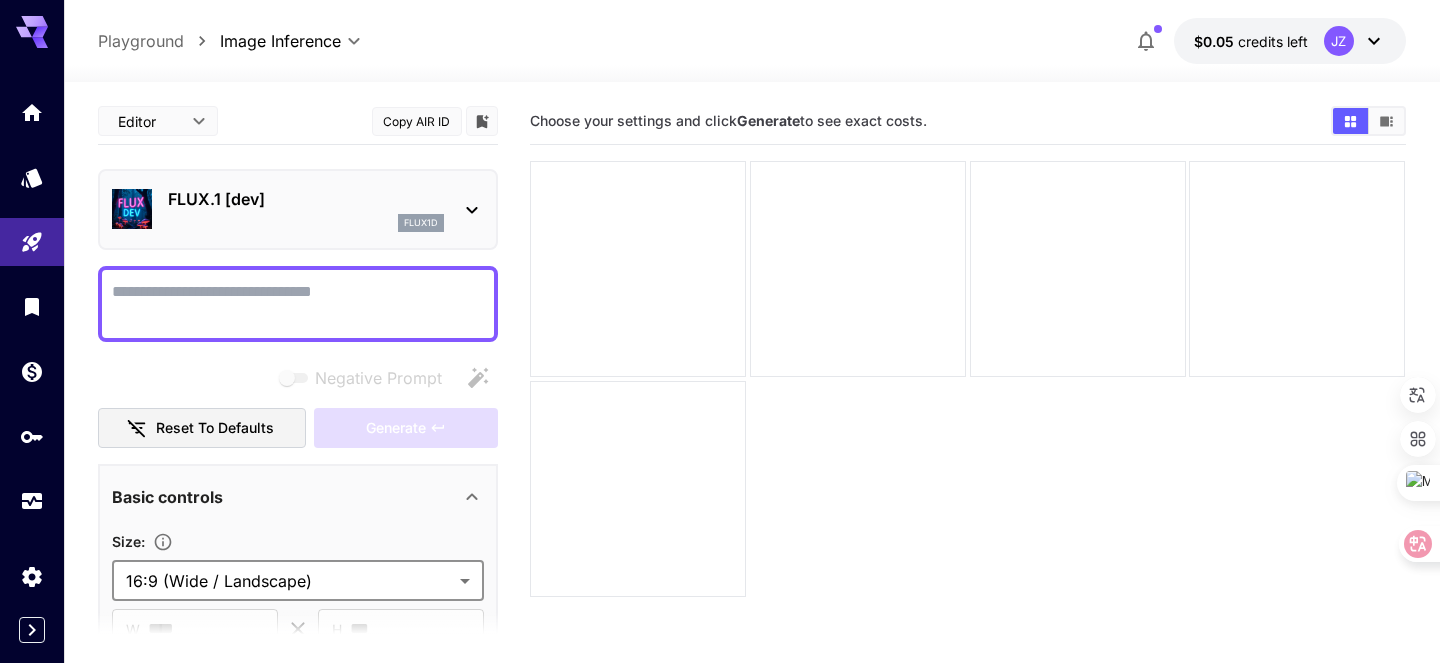 click on "**********" at bounding box center (720, 410) 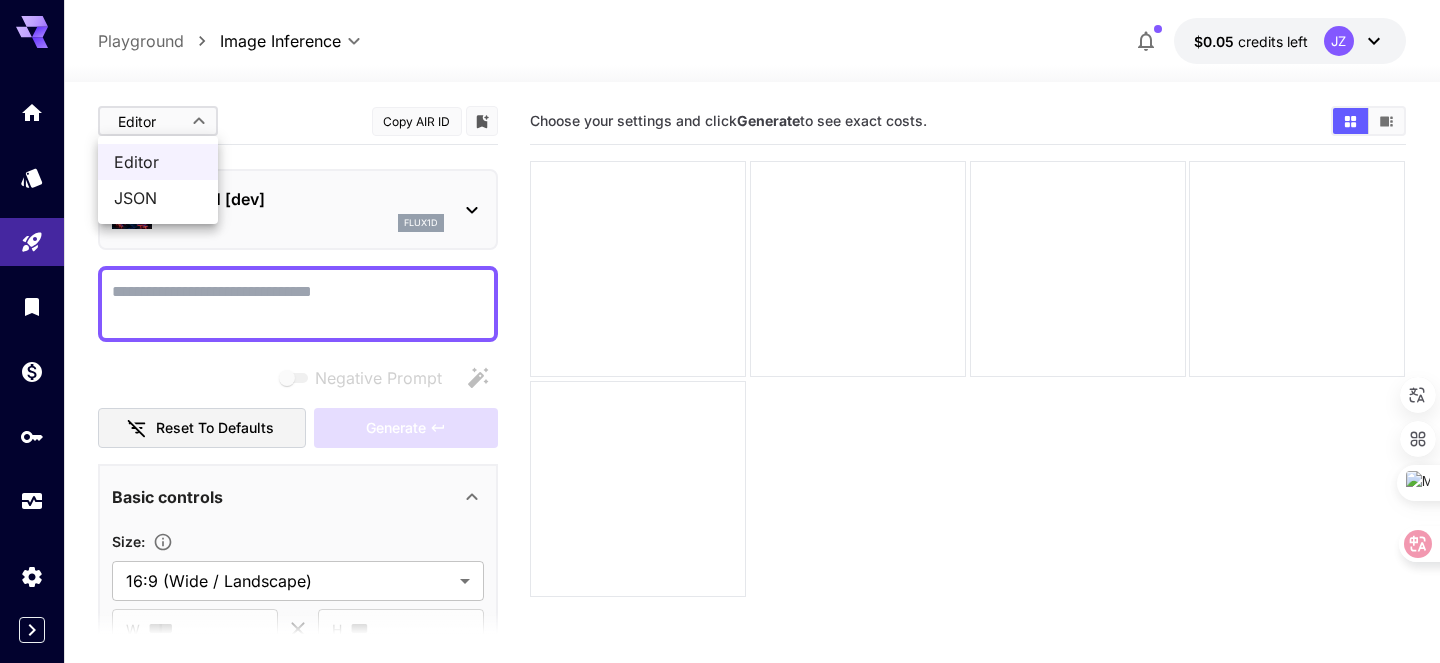 click at bounding box center (720, 331) 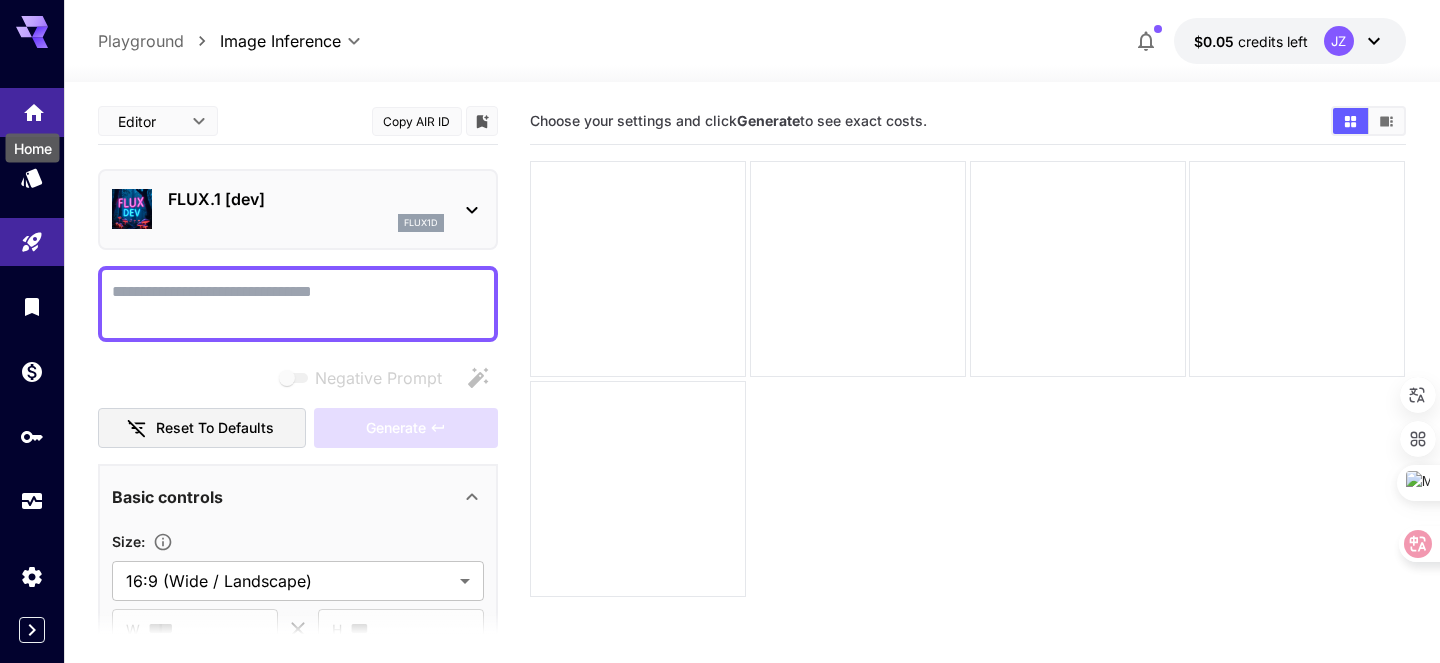 click 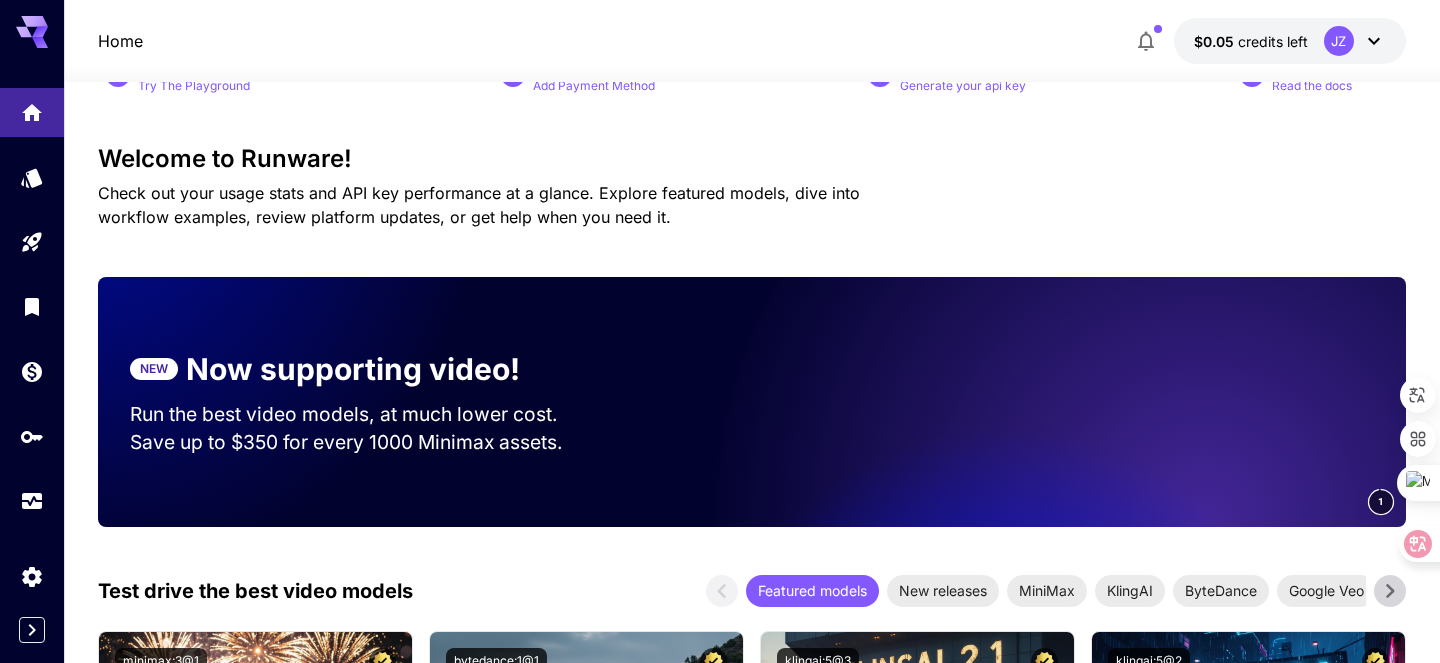scroll, scrollTop: 0, scrollLeft: 0, axis: both 